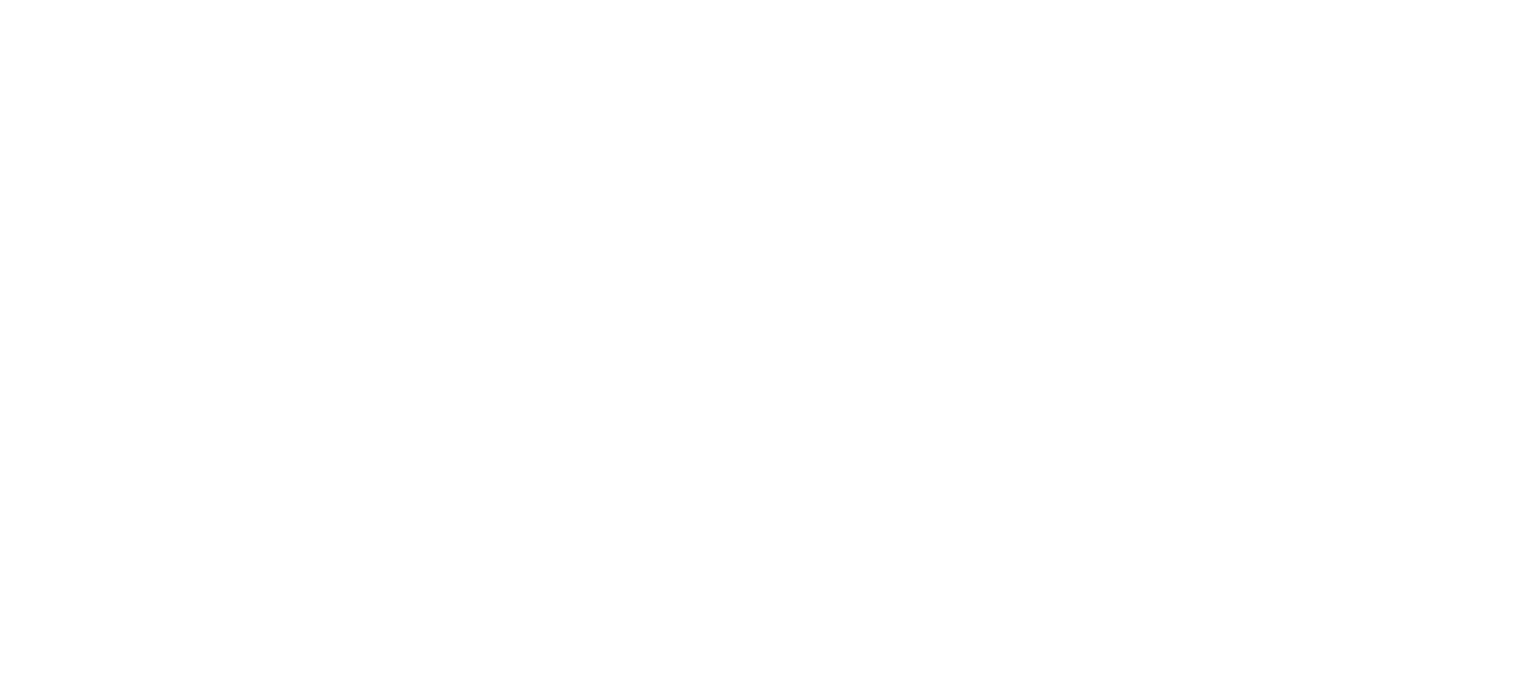 scroll, scrollTop: 0, scrollLeft: 0, axis: both 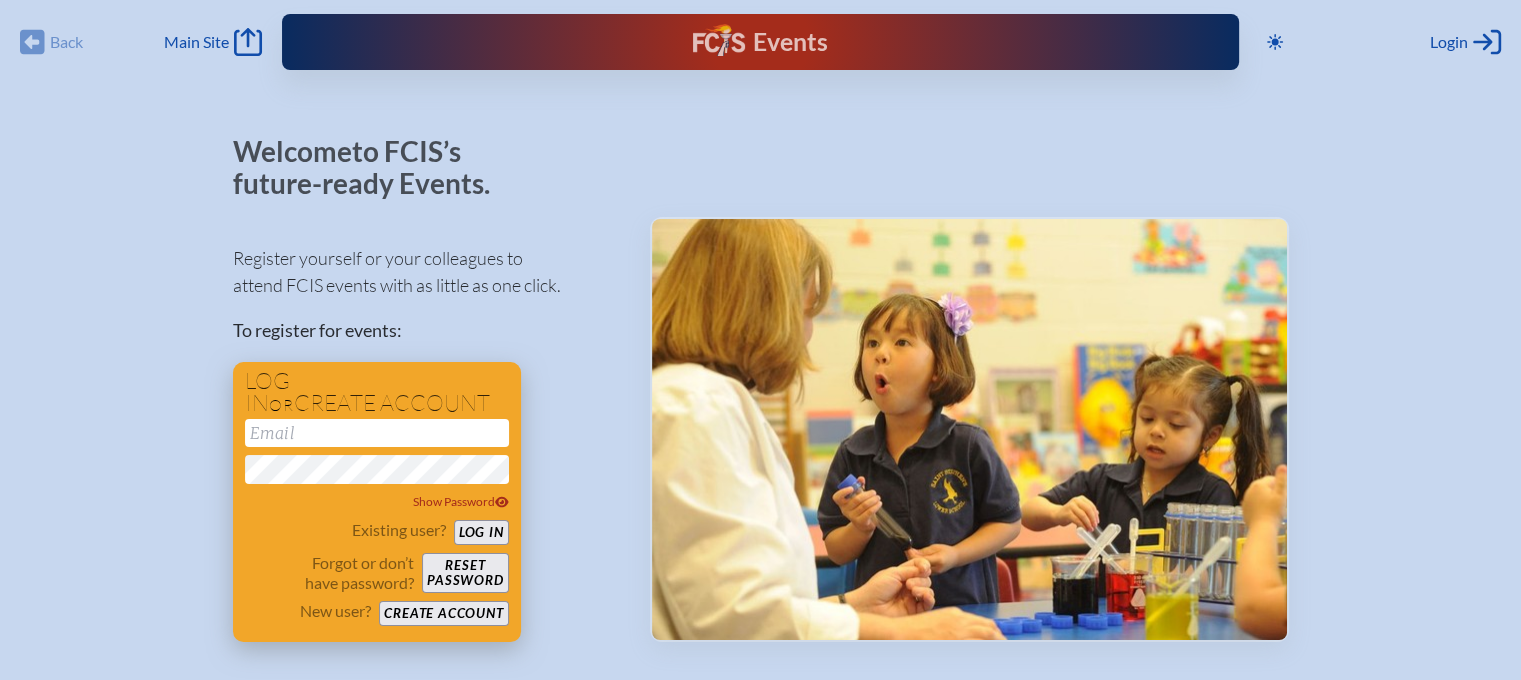 click at bounding box center [377, 433] 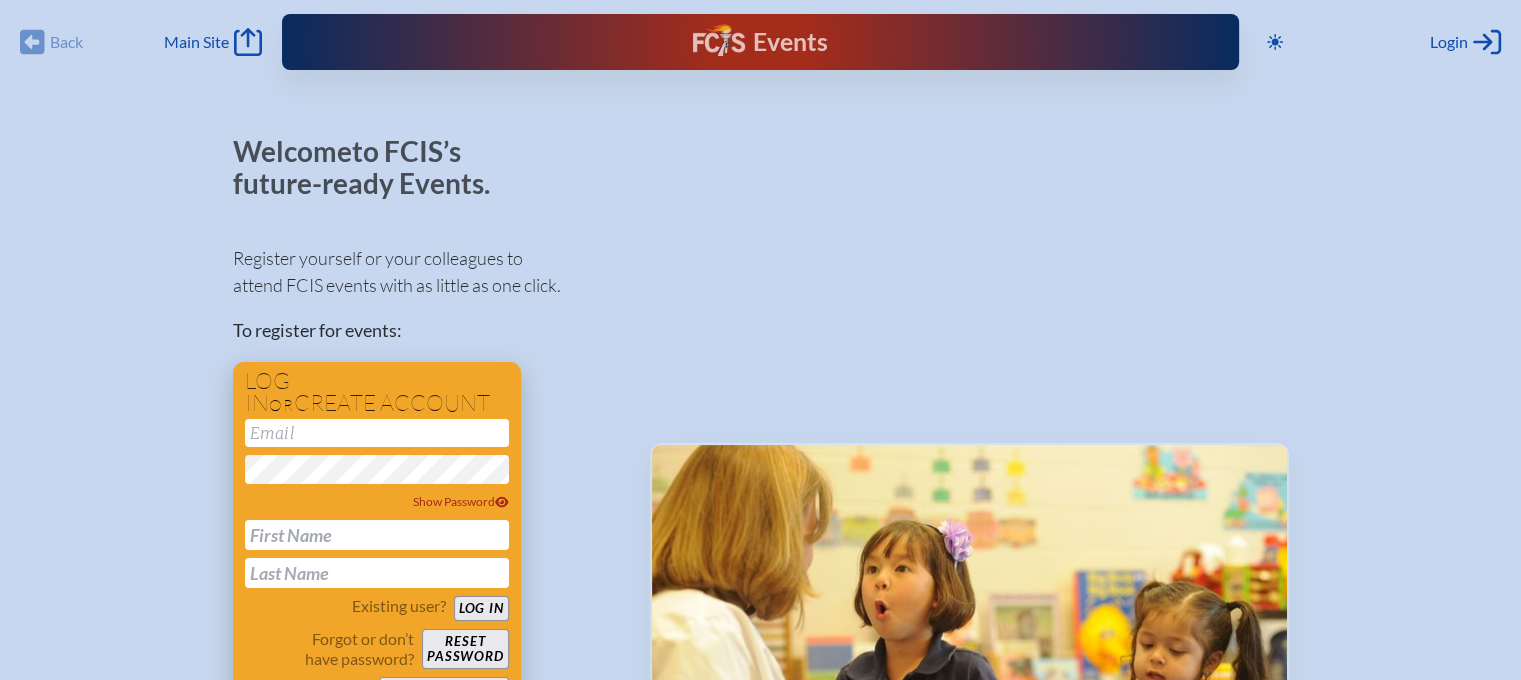 click at bounding box center (377, 433) 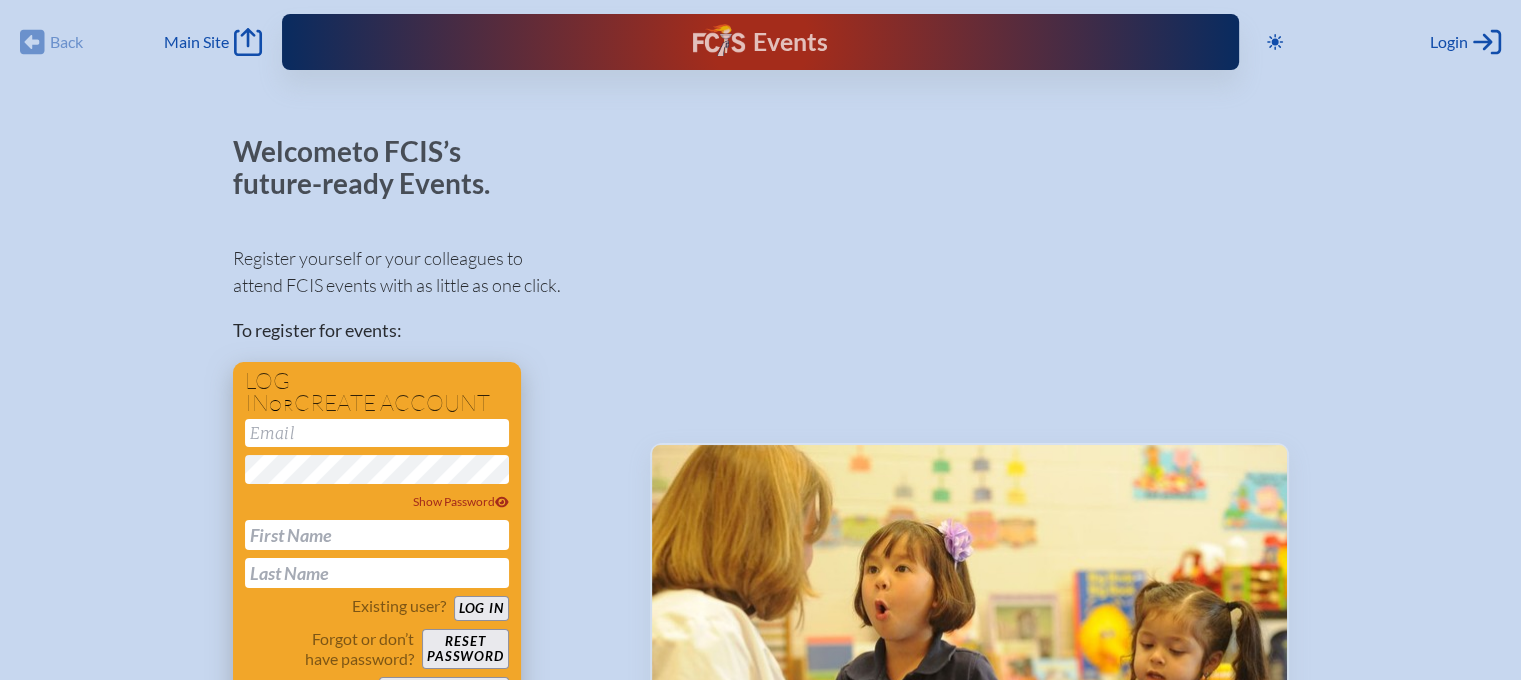 type on "[EMAIL]" 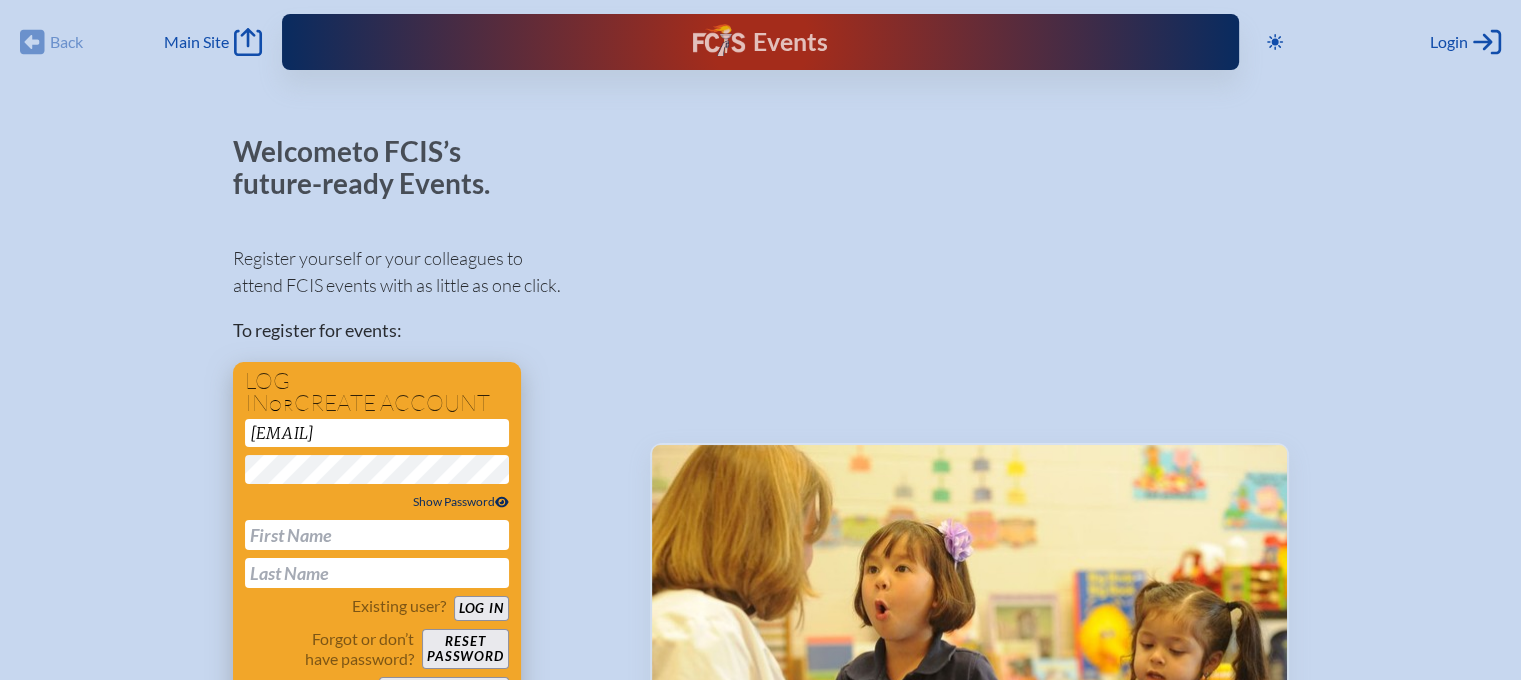 click on "Show Password" at bounding box center (461, 501) 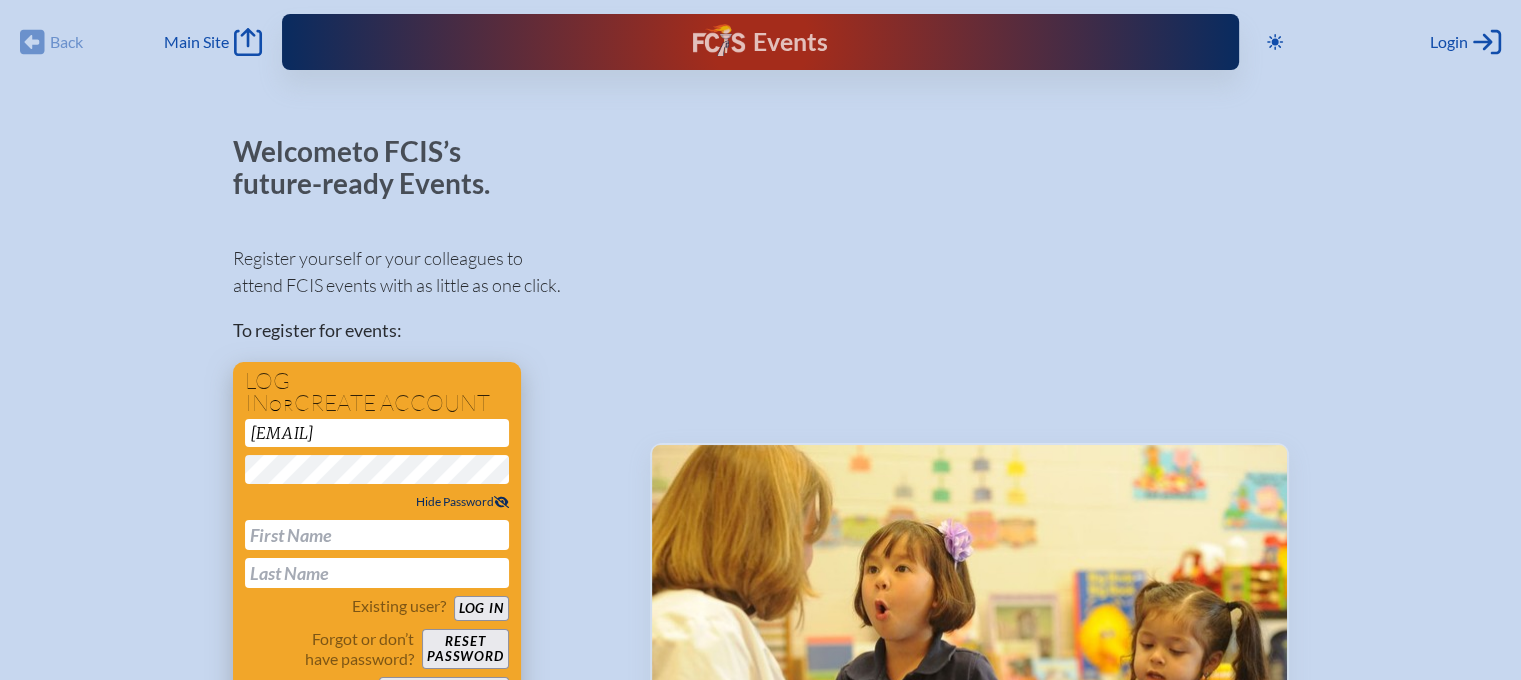 click on "Hide Password" at bounding box center [462, 501] 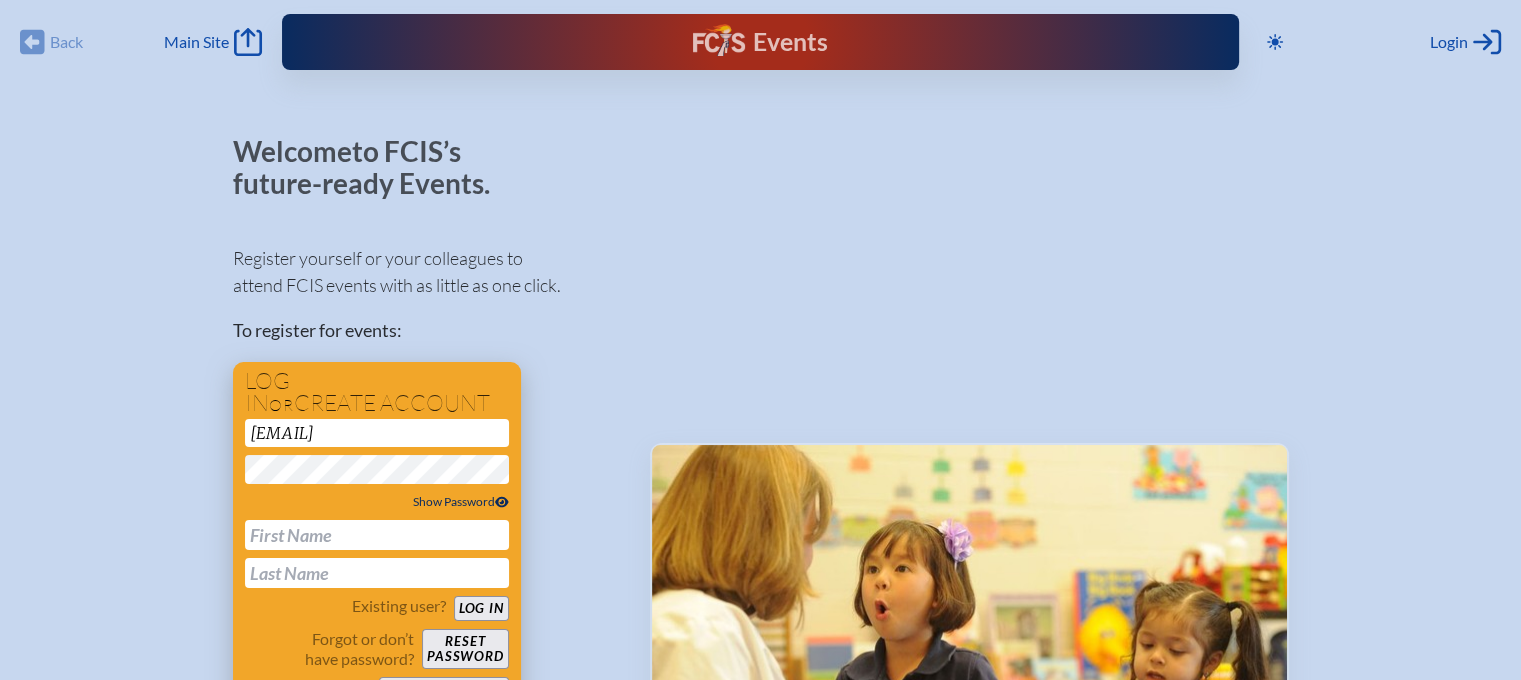 click at bounding box center [377, 535] 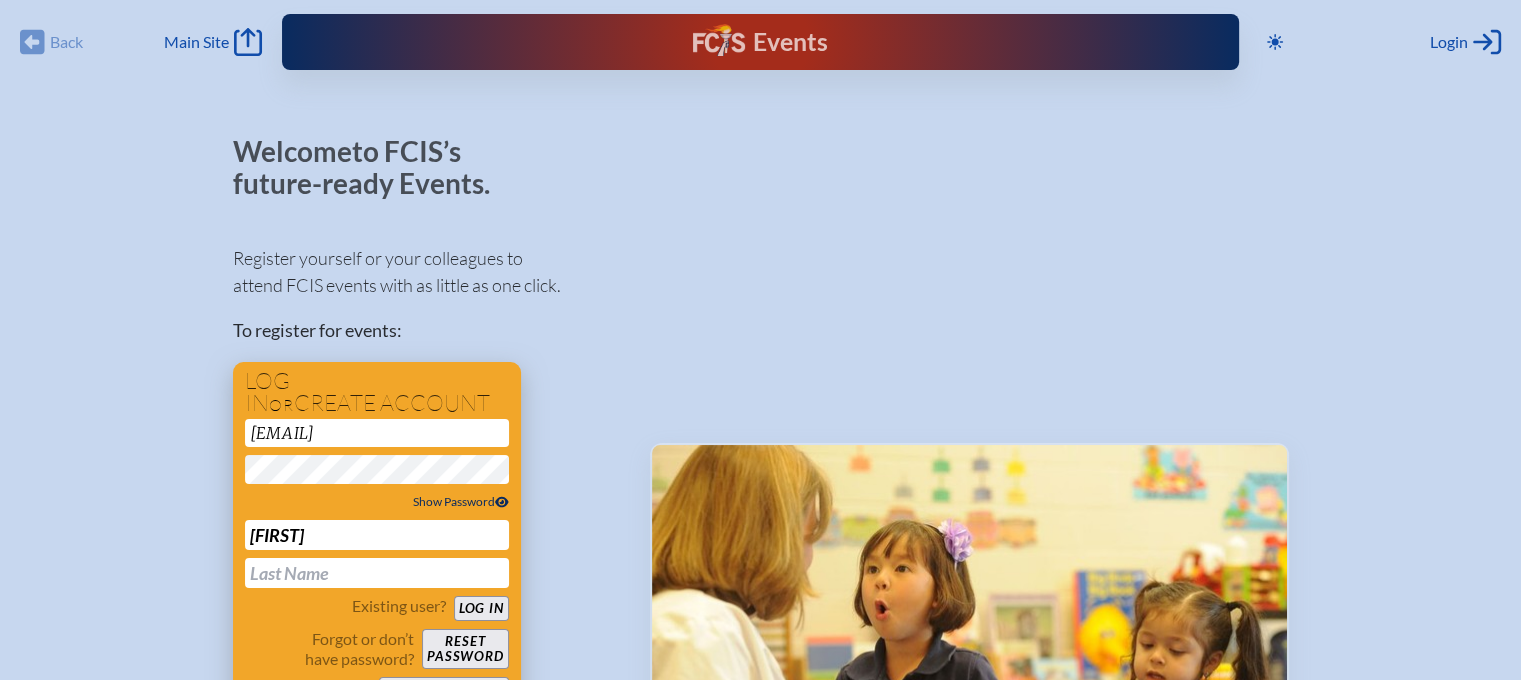 type on "[LAST]" 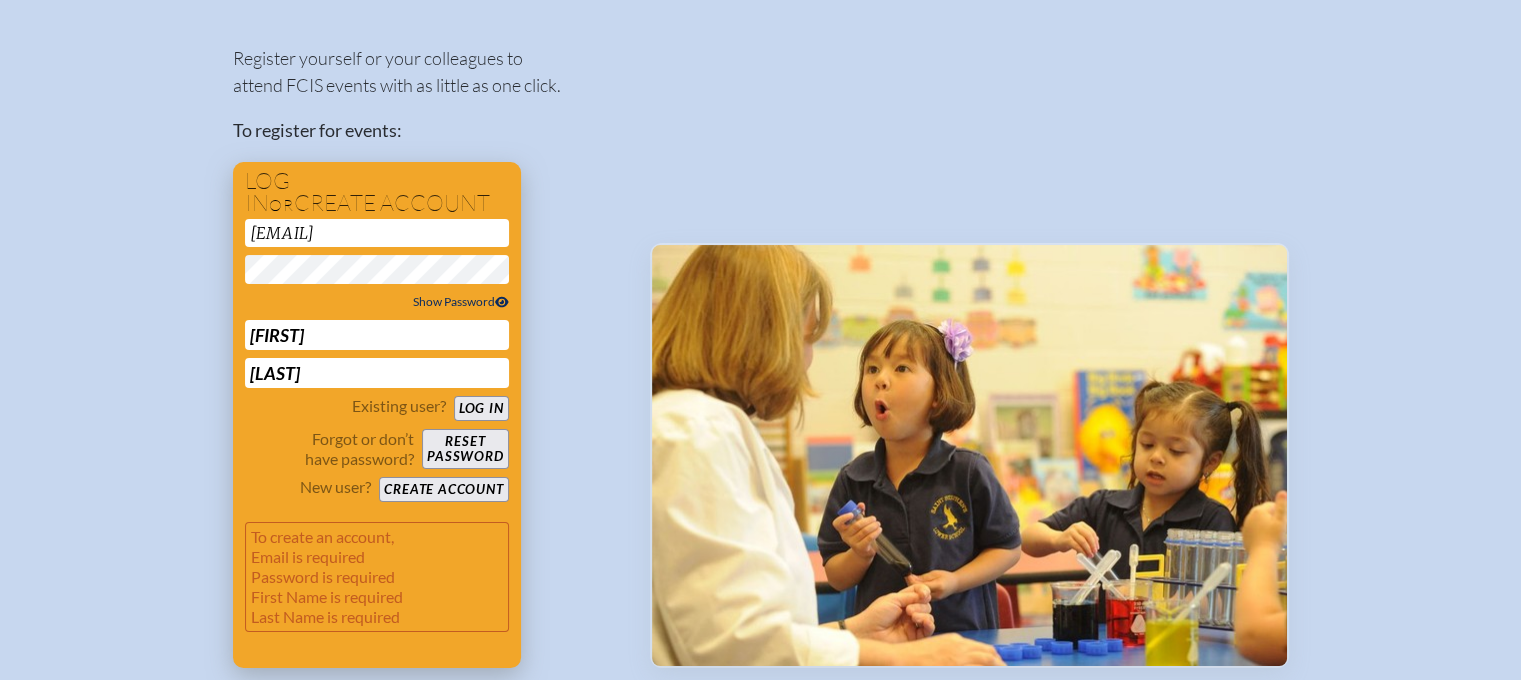 click on "Log in" at bounding box center [481, 408] 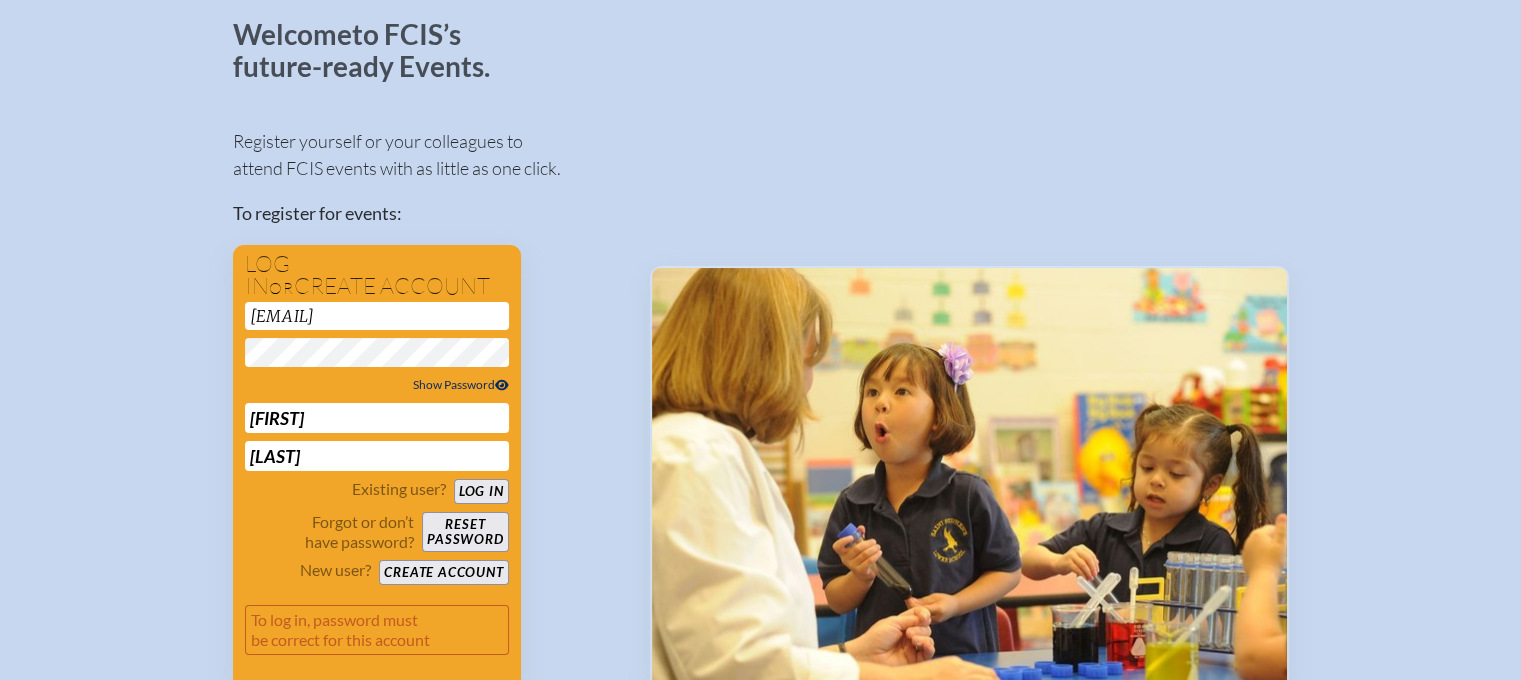 scroll, scrollTop: 300, scrollLeft: 0, axis: vertical 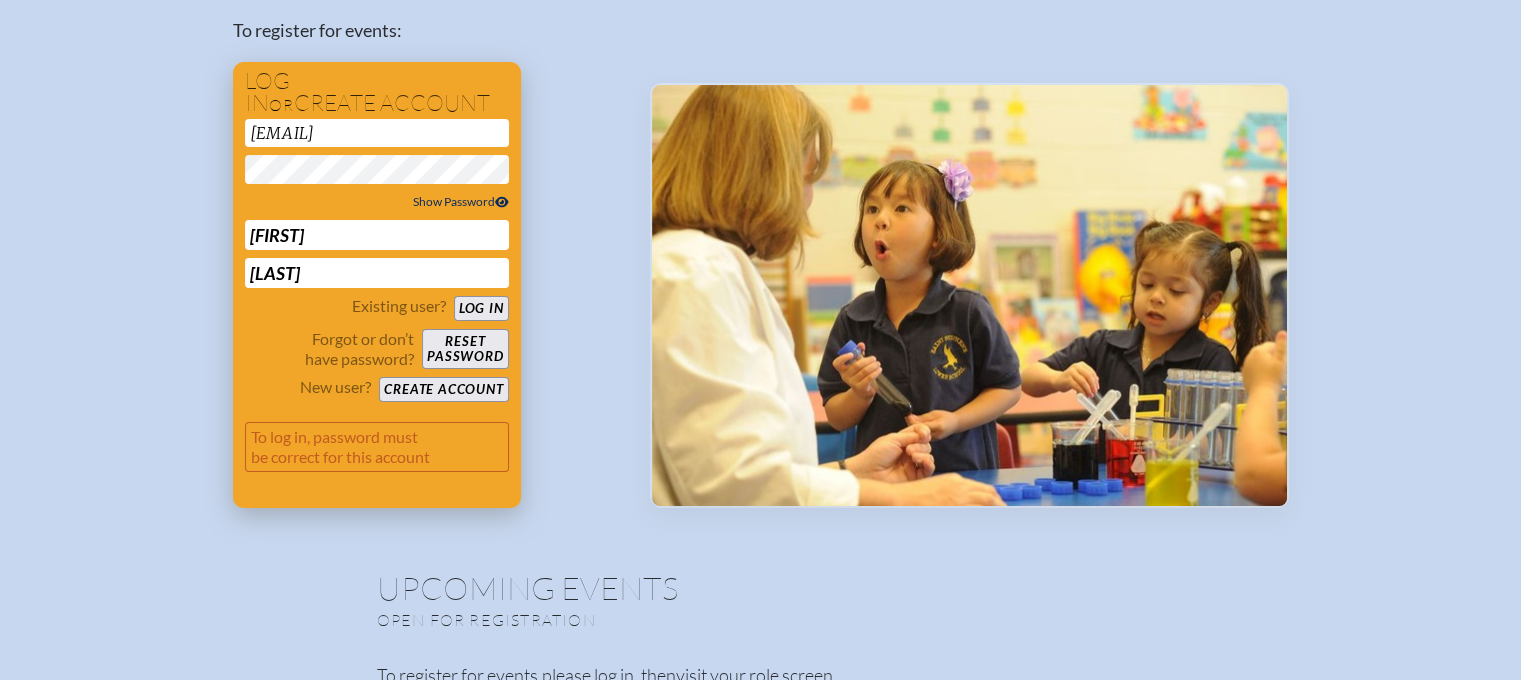click on "Log in" at bounding box center [481, 308] 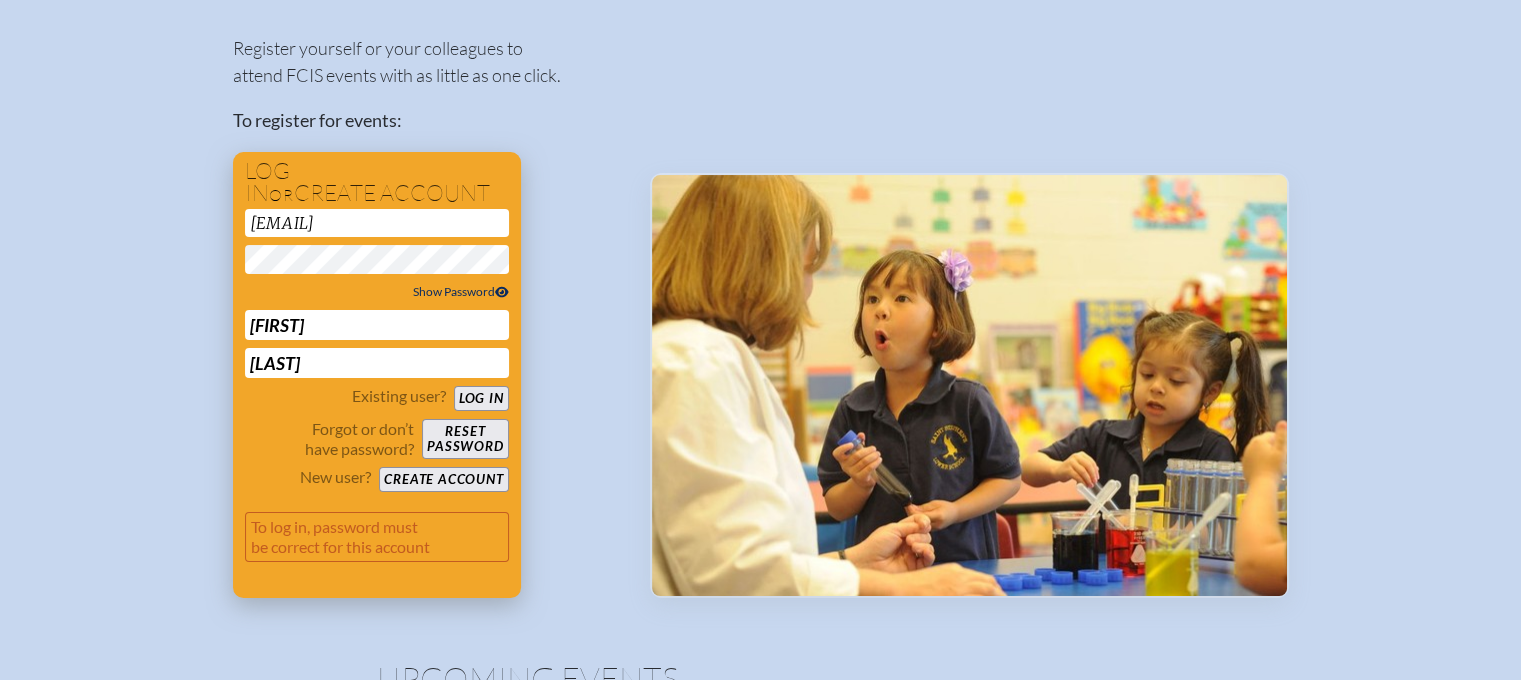 scroll, scrollTop: 300, scrollLeft: 0, axis: vertical 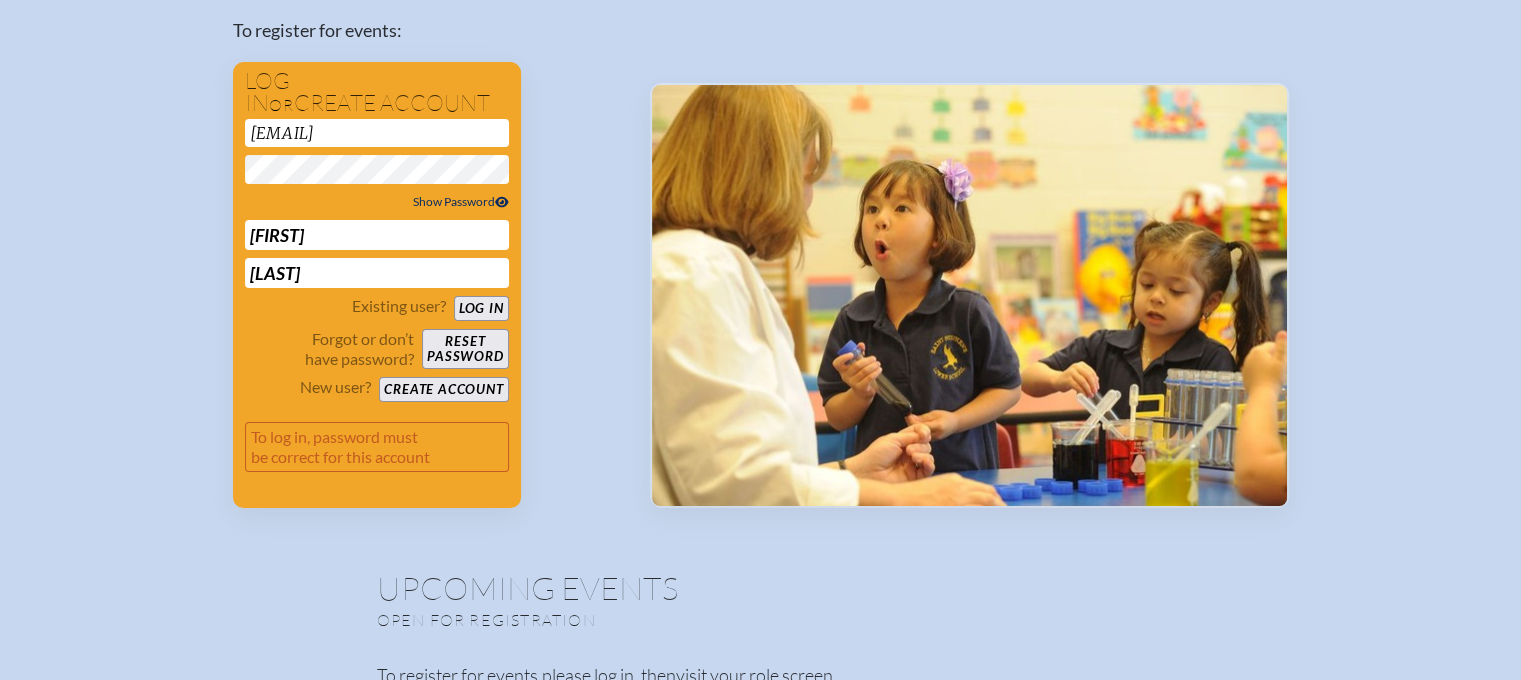 click on "Welcome   to FCIS’s future-ready Events.  Register yourself or your colleagues to attend FCIS events with as little as one click.  To register for events:   Log in  or  create account  aschroller@jackandjillcenter.org  Show Password  Angella Schroller  Existing user?   Log in   Forgot or don’t have password?   Reset password   New user?   Create account  To log in, password must be correct for this account  Upcoming Events   Open for registration   To register for events,   please log in, then   visit your role screen,  such as  Teacher  at  Your School .  September 2025 View More New Teacher Institute 2025   DoubleTree by Hilton Hotel Orlando at SeaWorld Orlando Sunday –Tuesday ,   September 7th–⁠9th ,   2025  $625  members  /   $725  non-members The New Teacher Institute provides new and nearly new faculty members, as well as those who are new to independent schools, with an opportunity to develop valuable skills and strategies for a successful start. View More  Online Wednesday ,   ," at bounding box center (760, 1662) 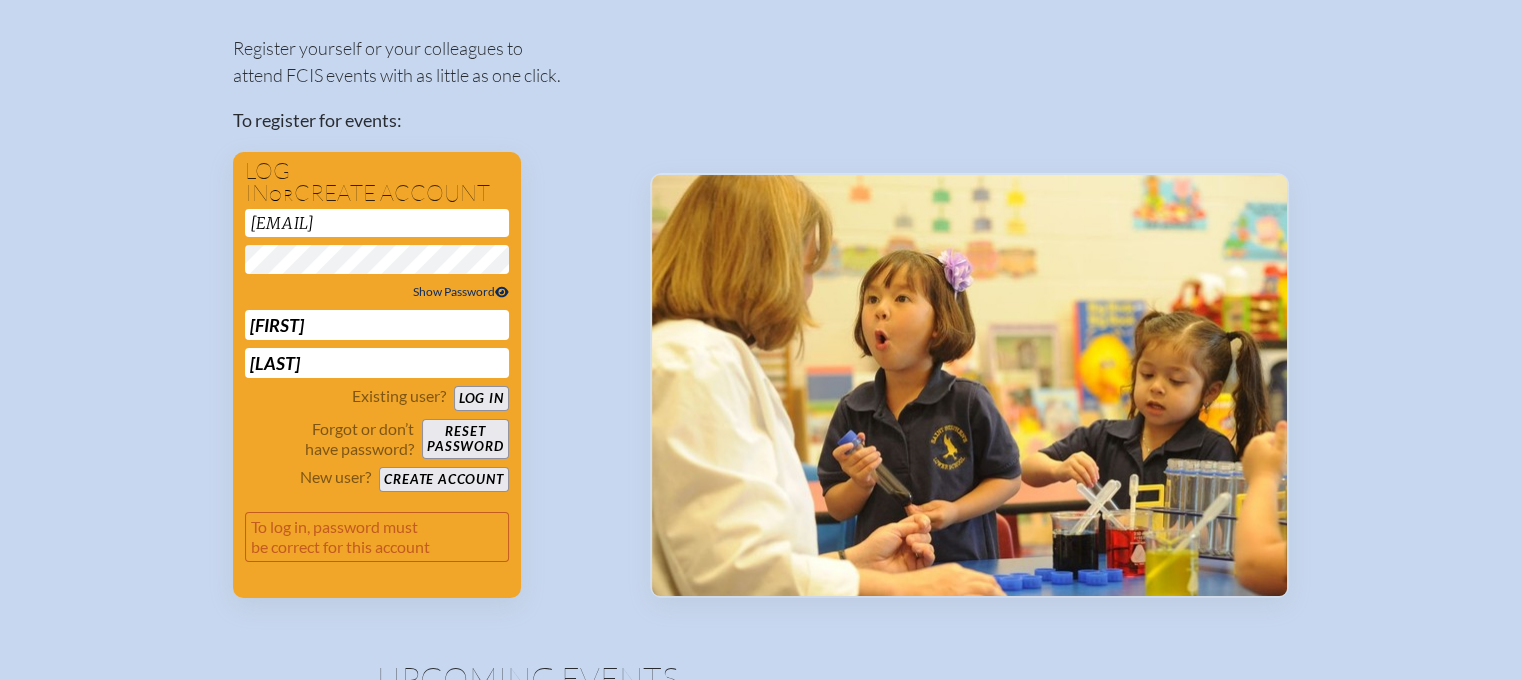 scroll, scrollTop: 300, scrollLeft: 0, axis: vertical 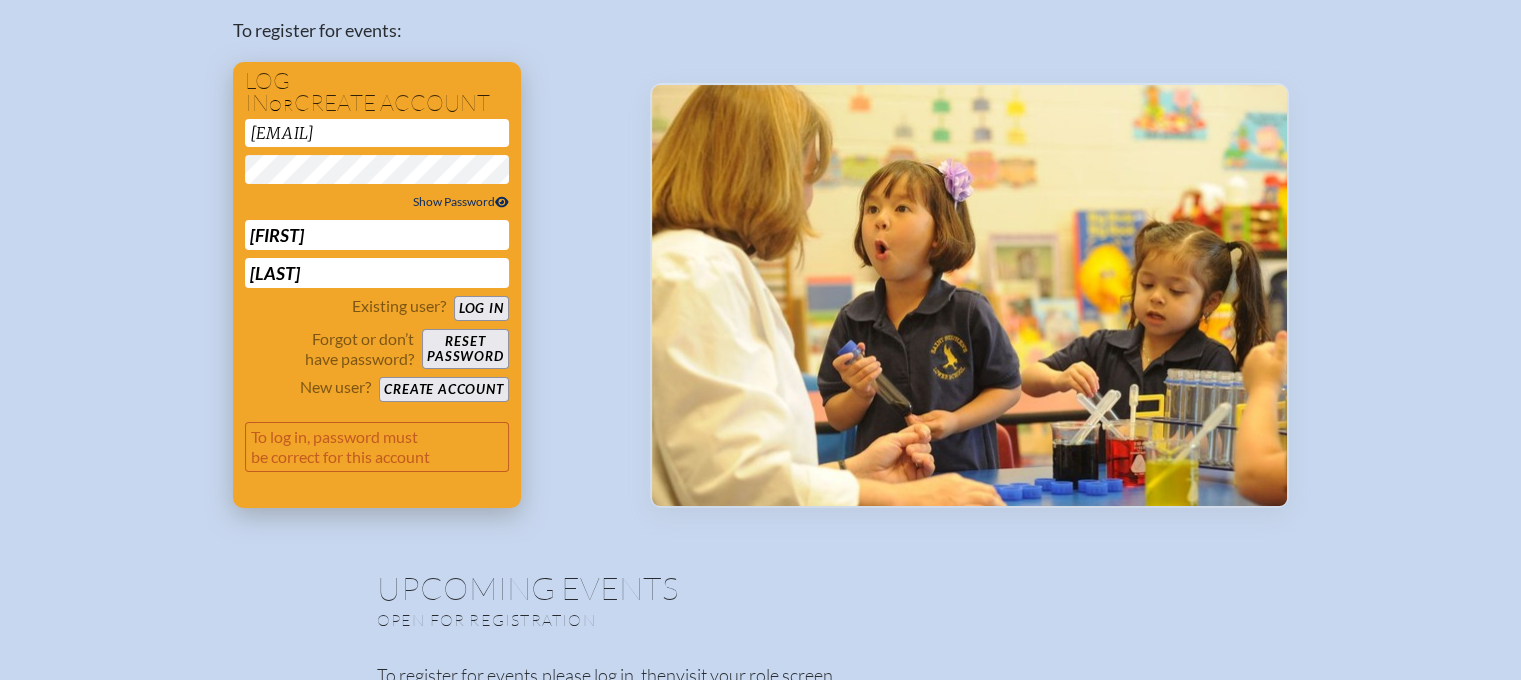 click on "Create account" at bounding box center (443, 389) 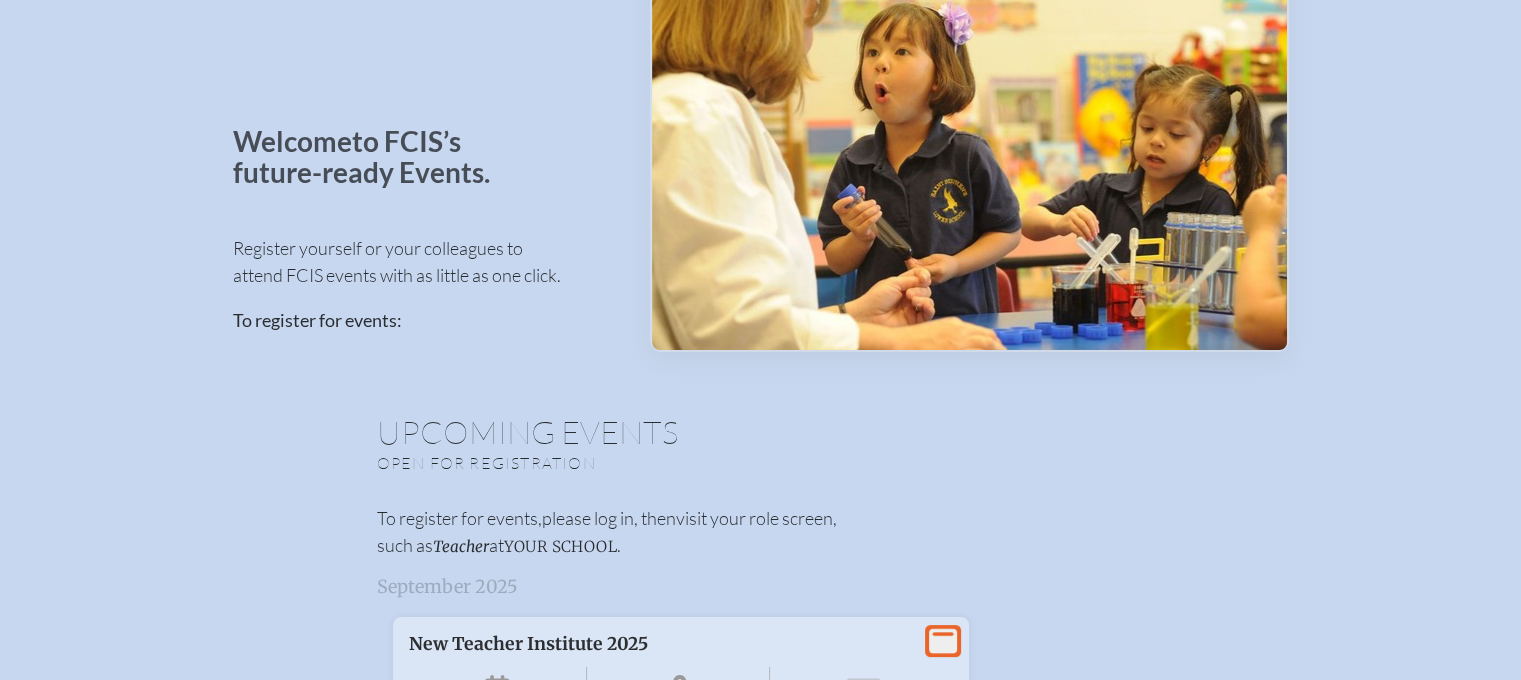 scroll, scrollTop: 55, scrollLeft: 0, axis: vertical 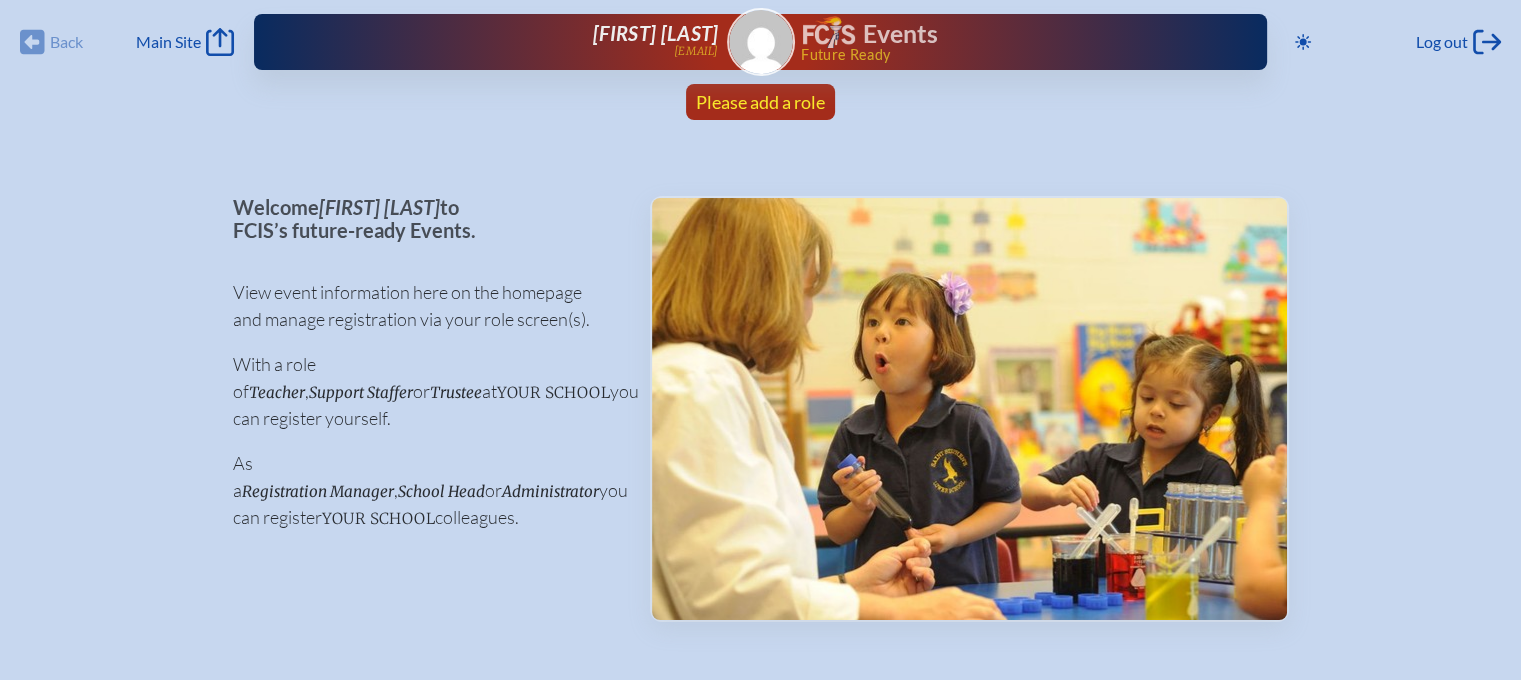 click on "Please add a role" at bounding box center [760, 102] 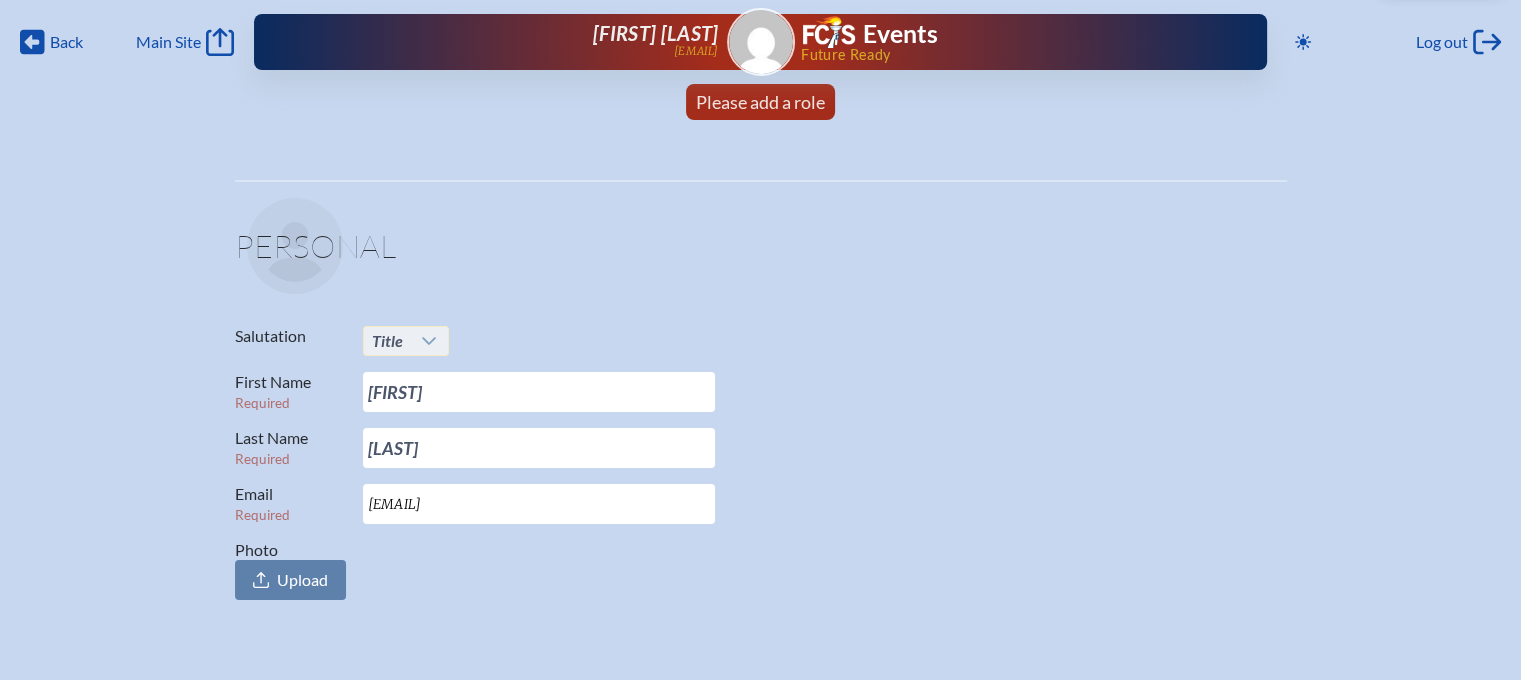 click at bounding box center [430, 341] 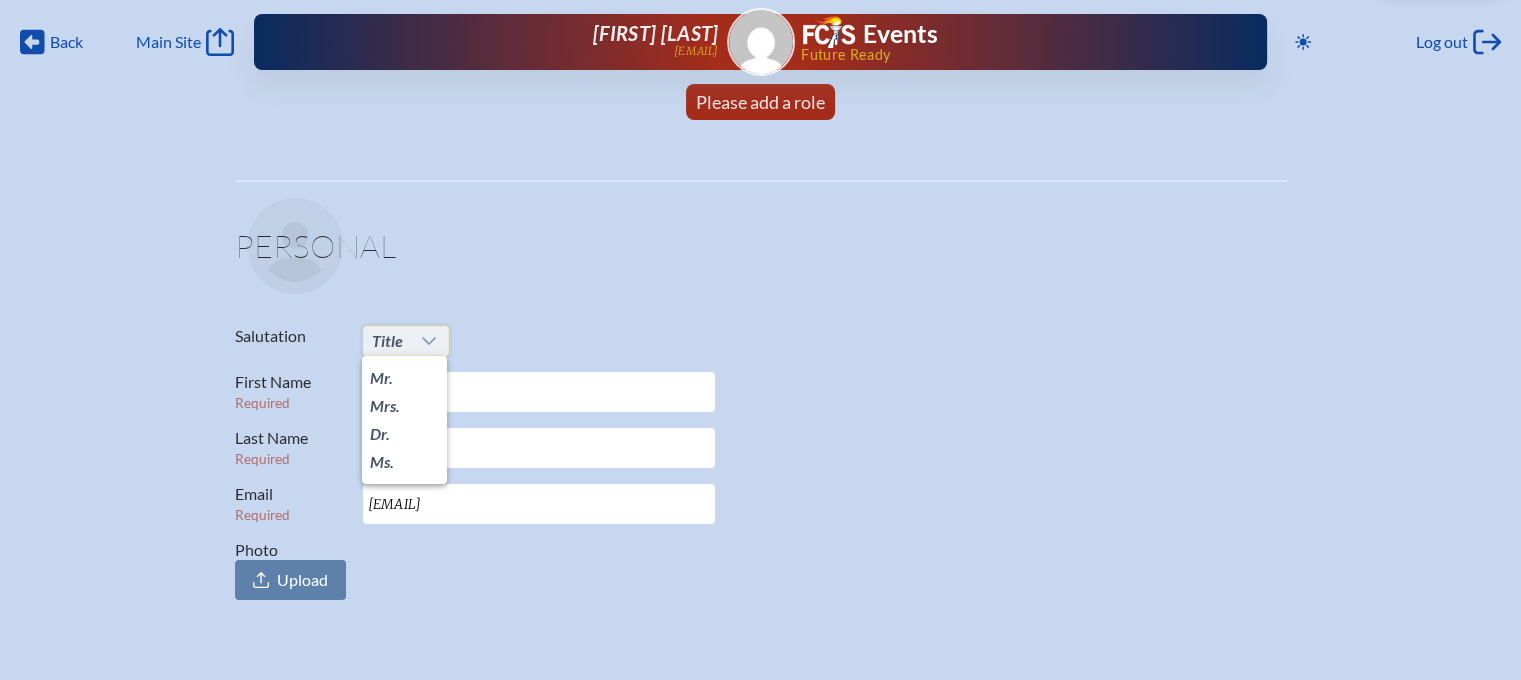 click at bounding box center (430, 341) 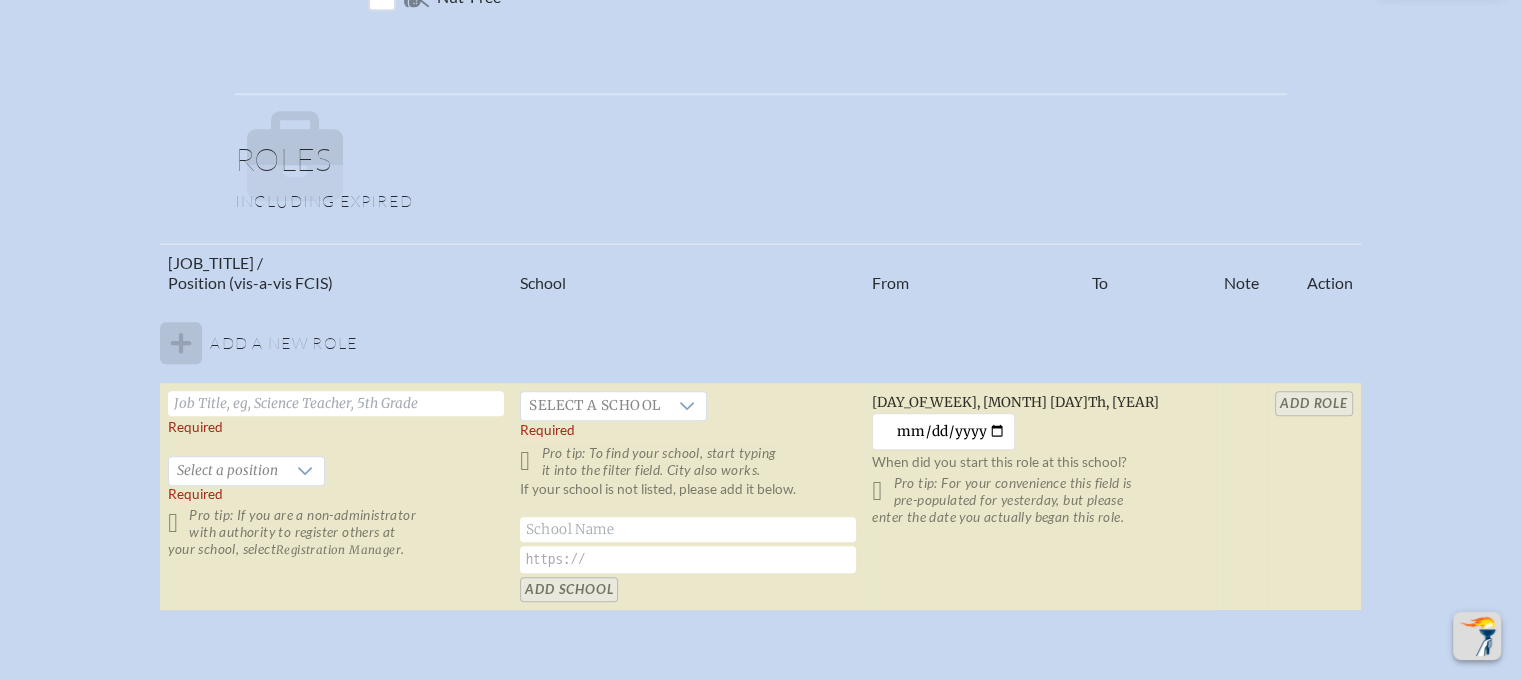 scroll, scrollTop: 1100, scrollLeft: 0, axis: vertical 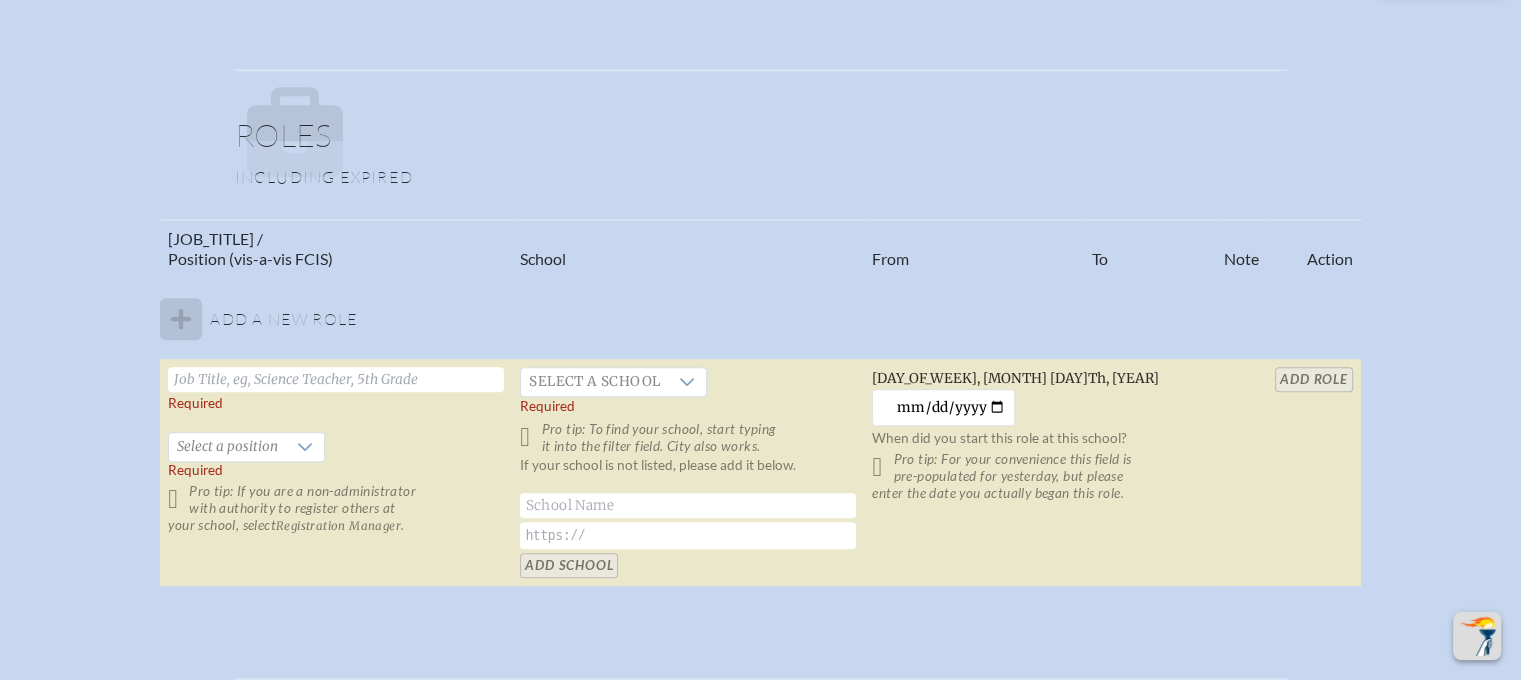 click on "Including expired" at bounding box center (761, 177) 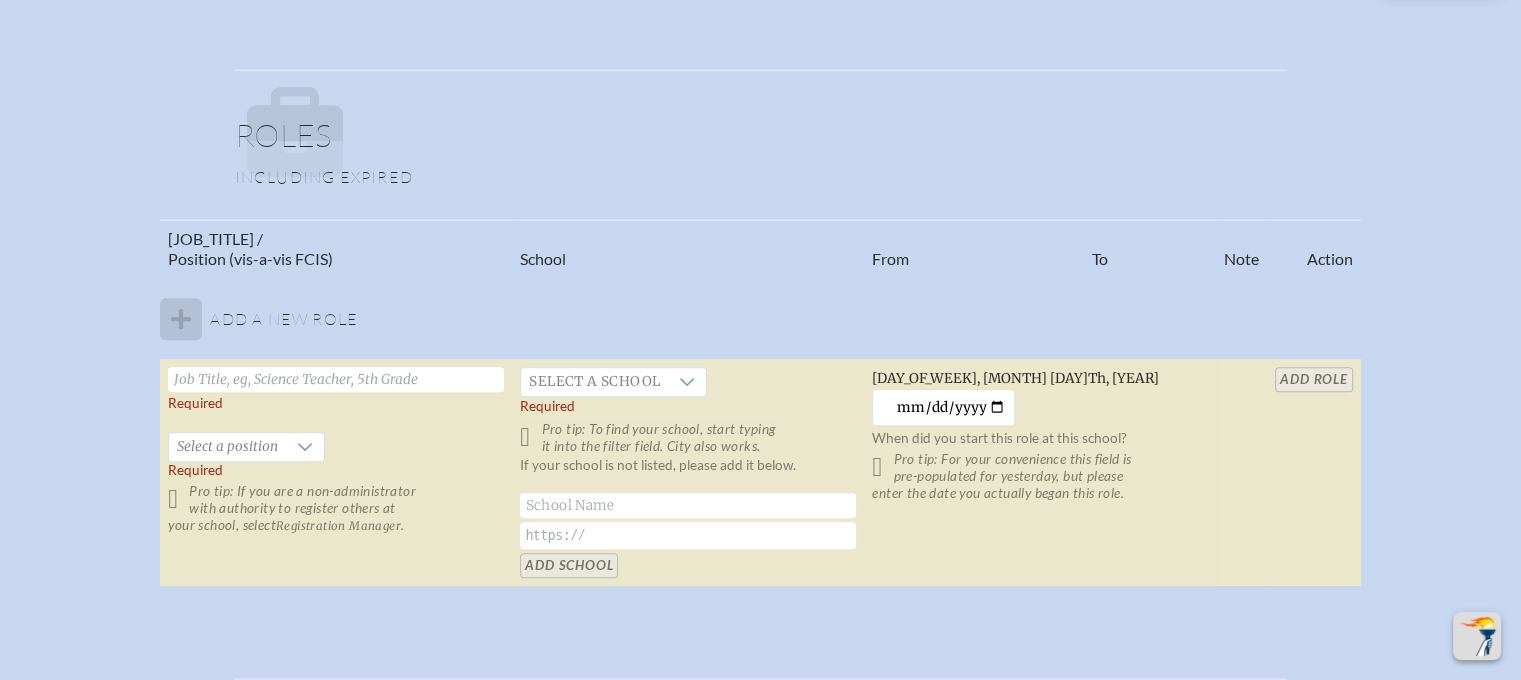click at bounding box center [336, 379] 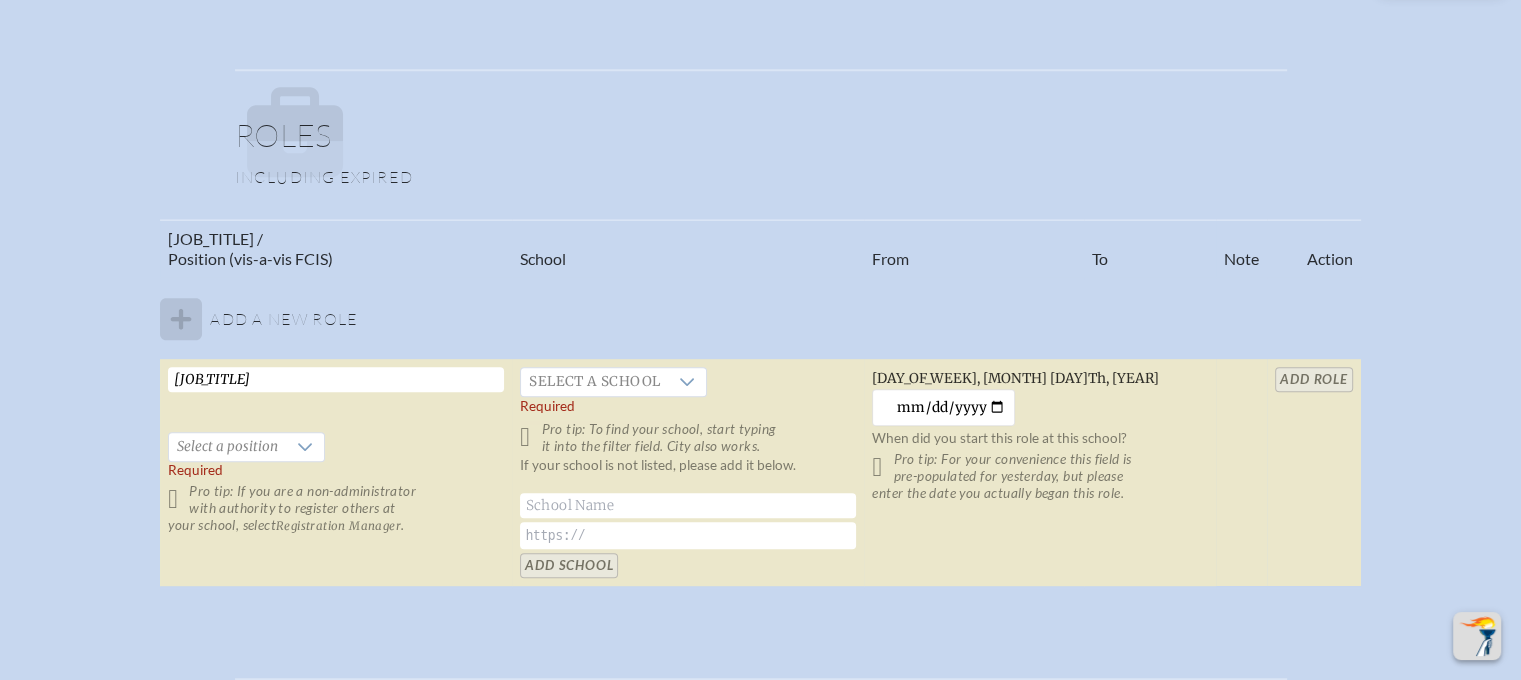 type on "[JOB_TITLE]" 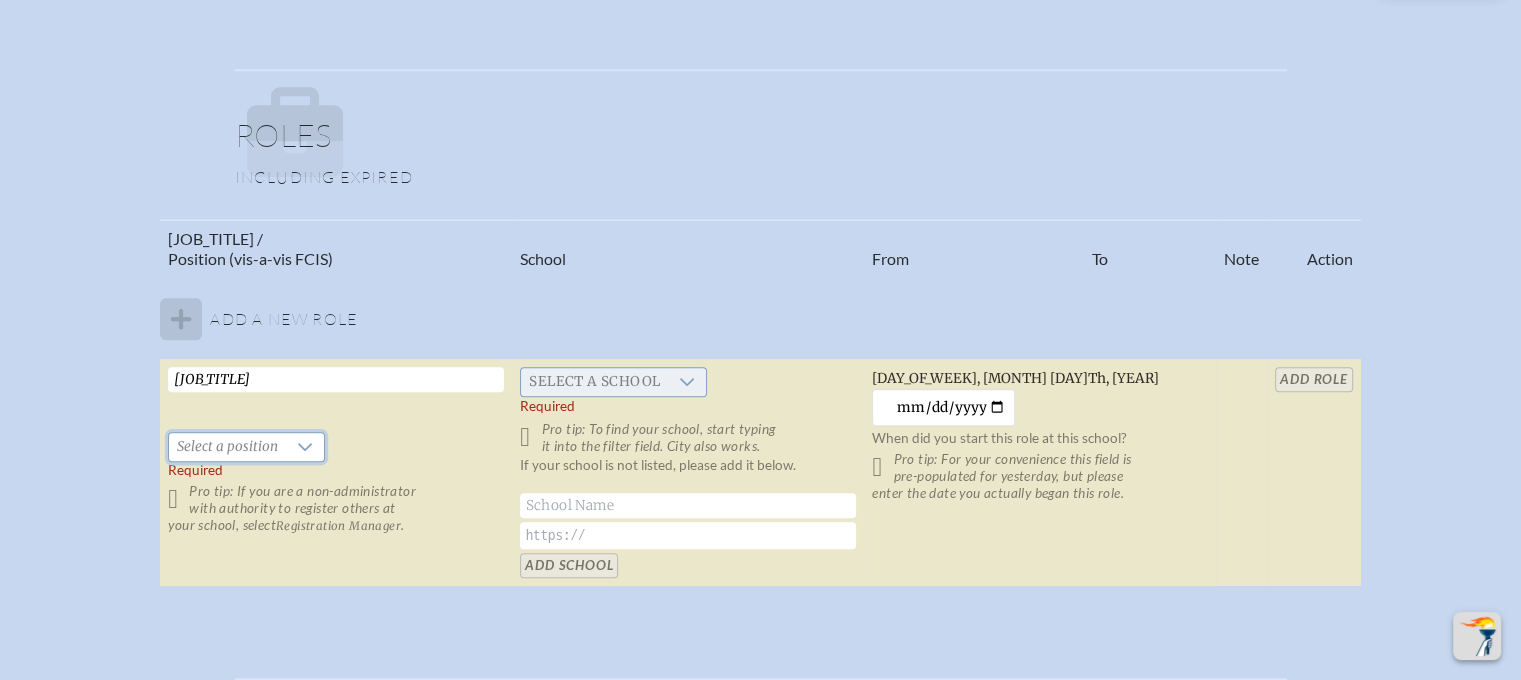 click on "Select a school" at bounding box center [613, 382] 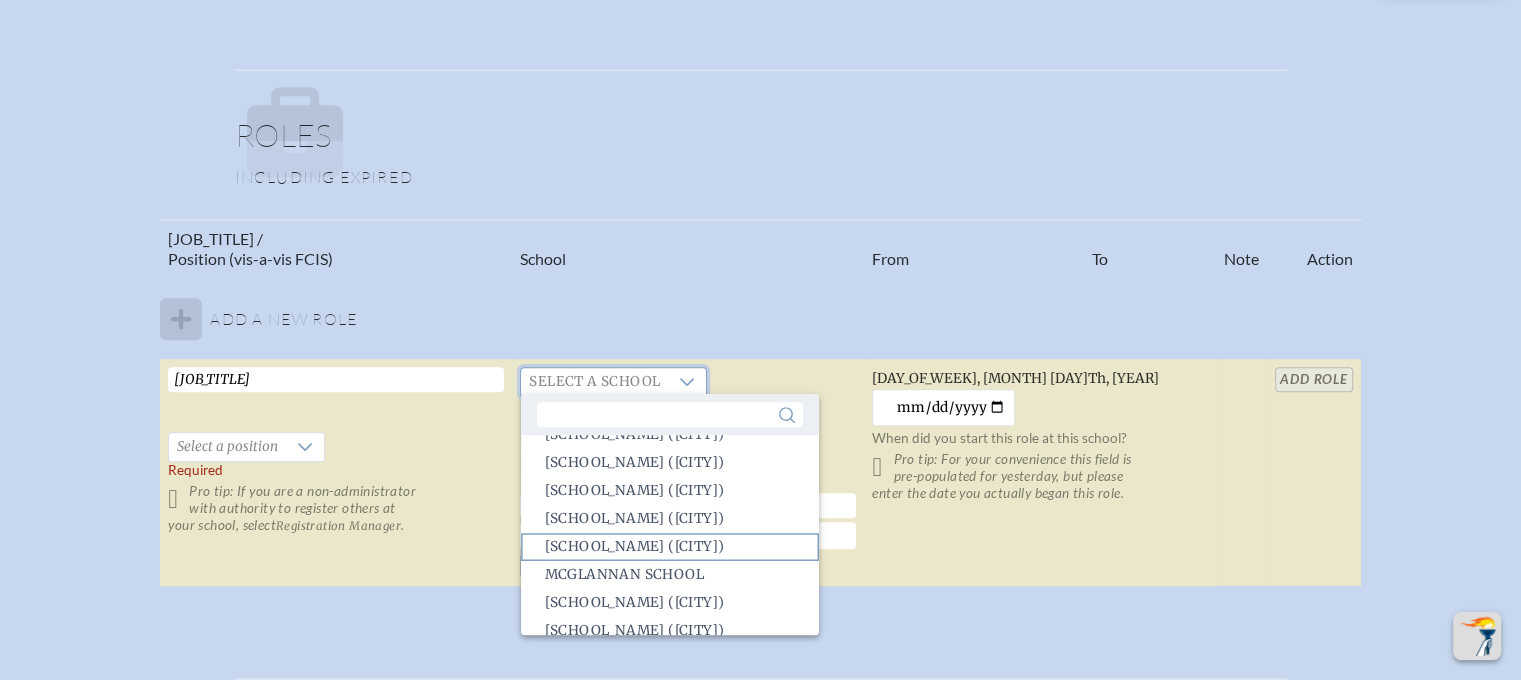 scroll, scrollTop: 2200, scrollLeft: 0, axis: vertical 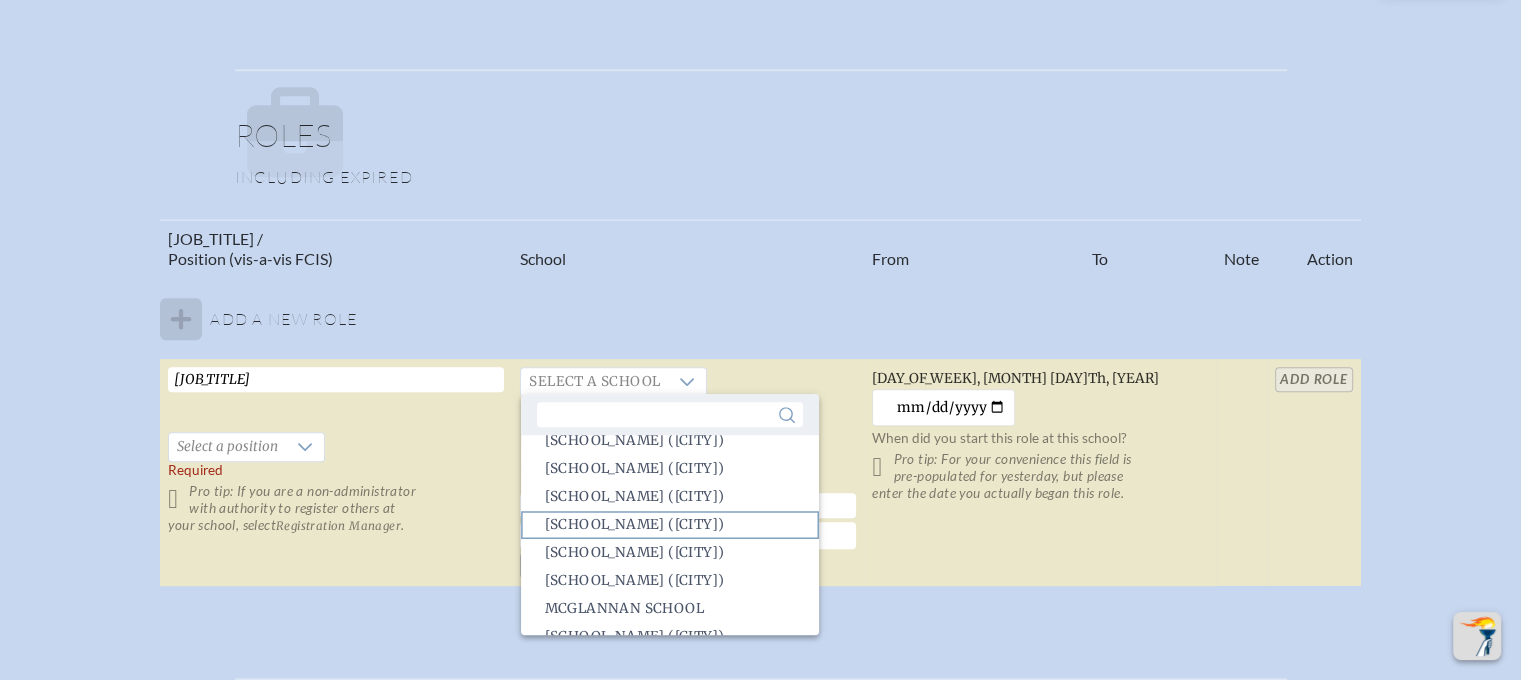 click on "[SCHOOL_NAME] ([CITY])" 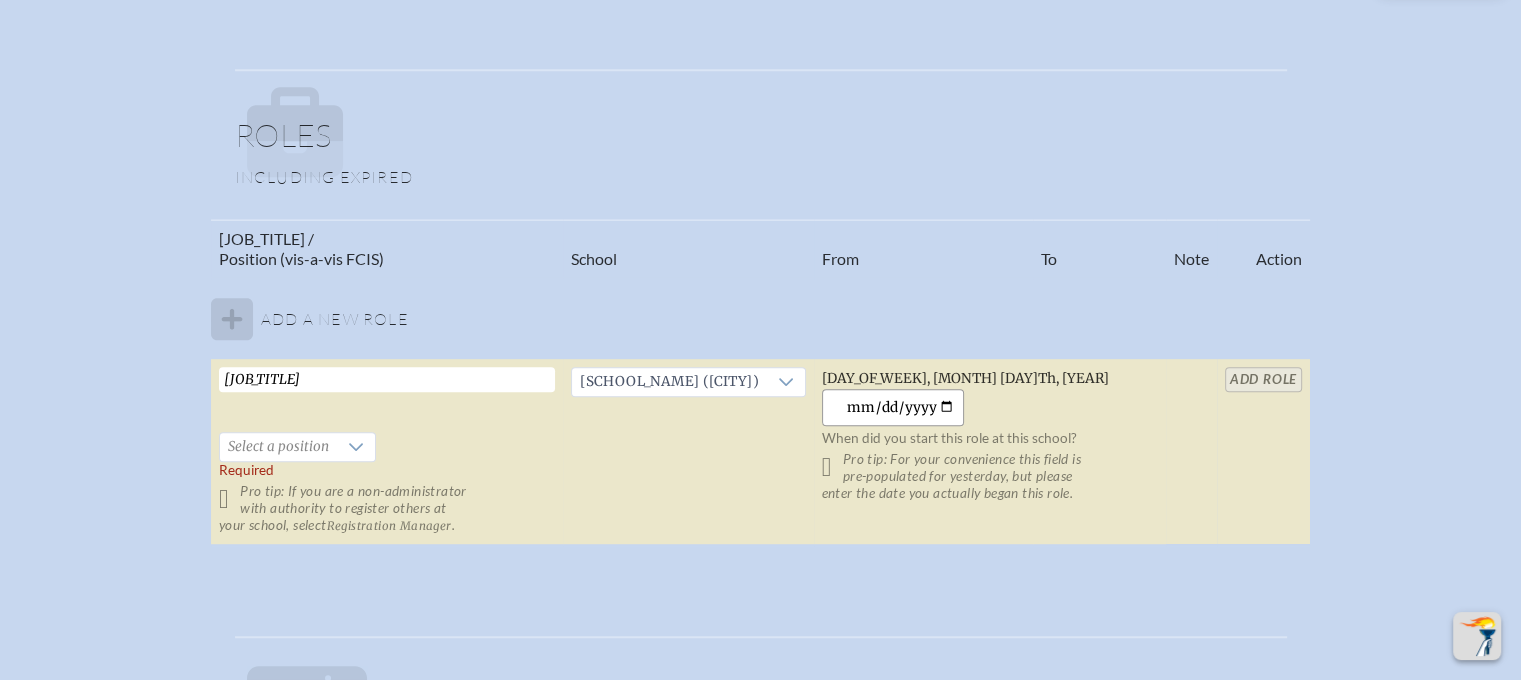 click on "[DATE]" at bounding box center (893, 407) 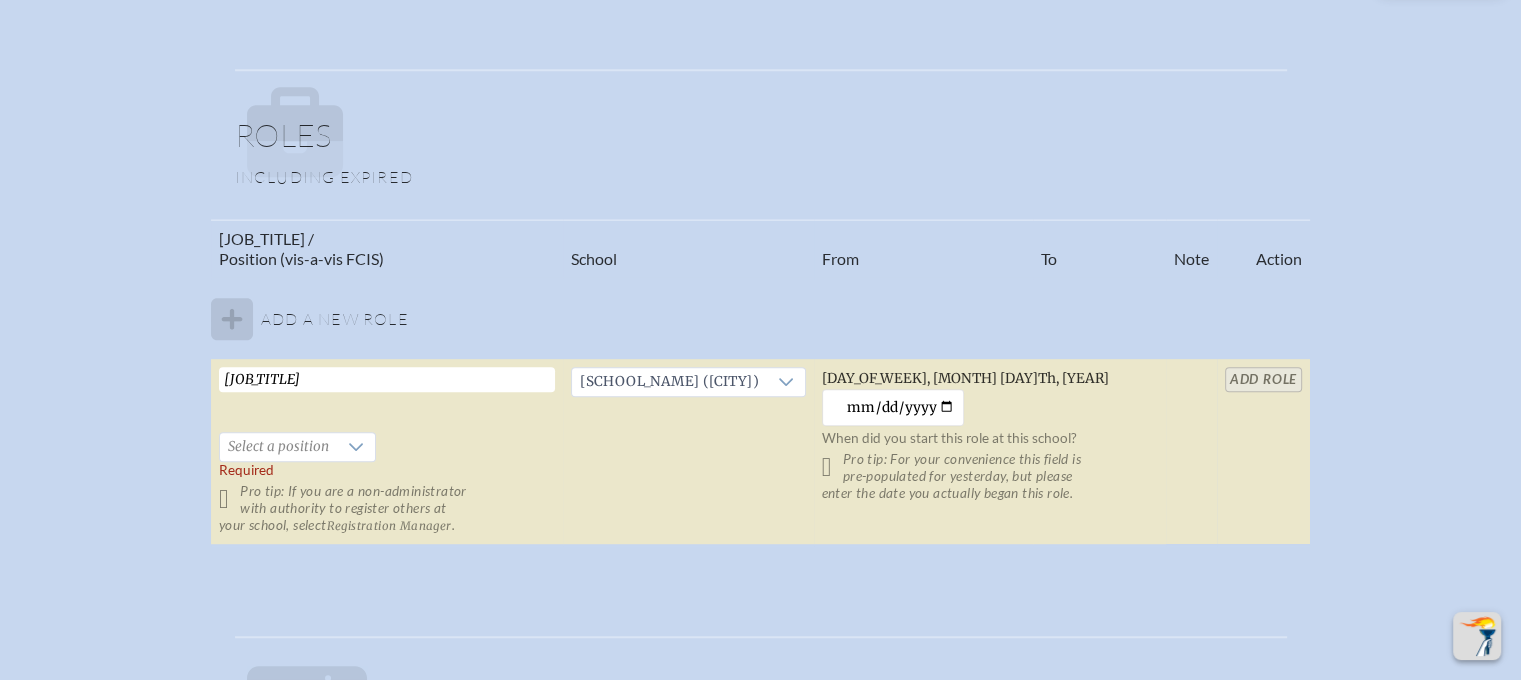 type on "[DATE]" 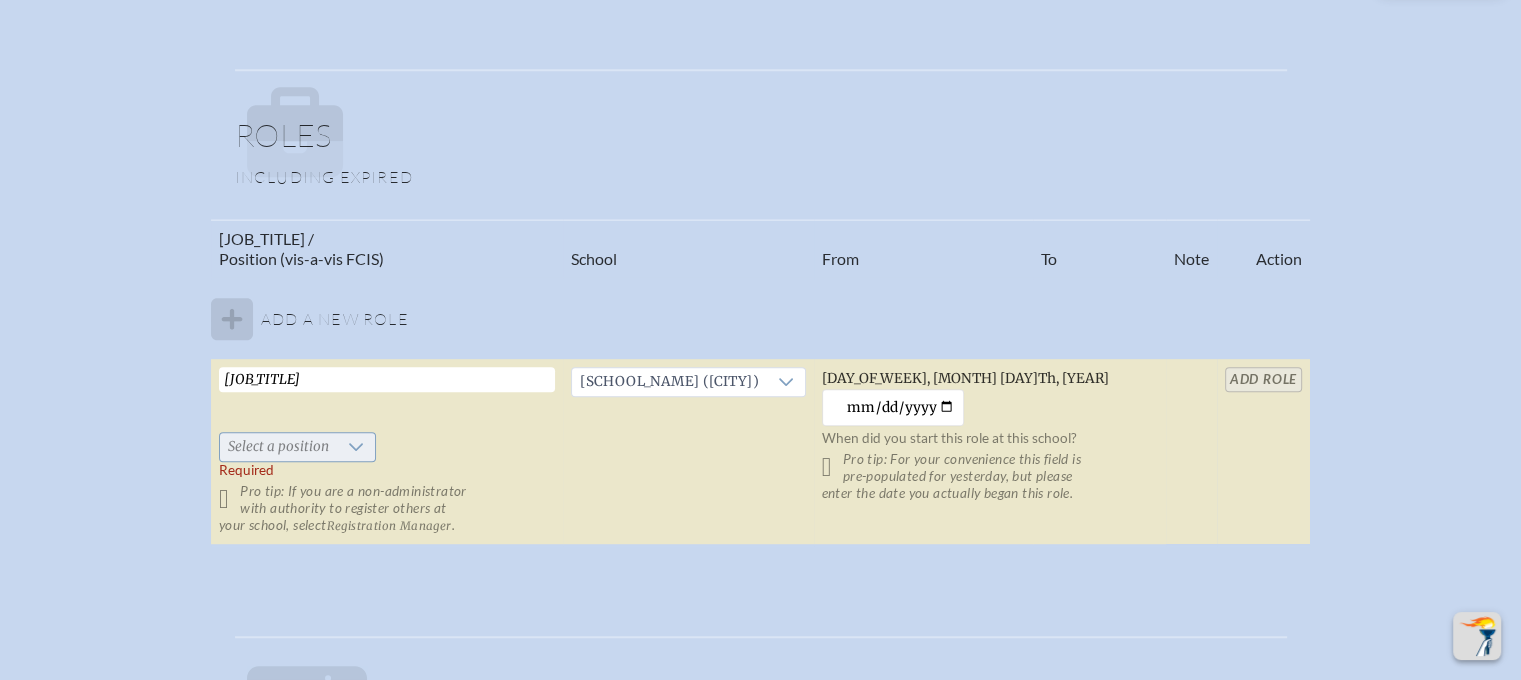 click on "Select a position" at bounding box center (278, 447) 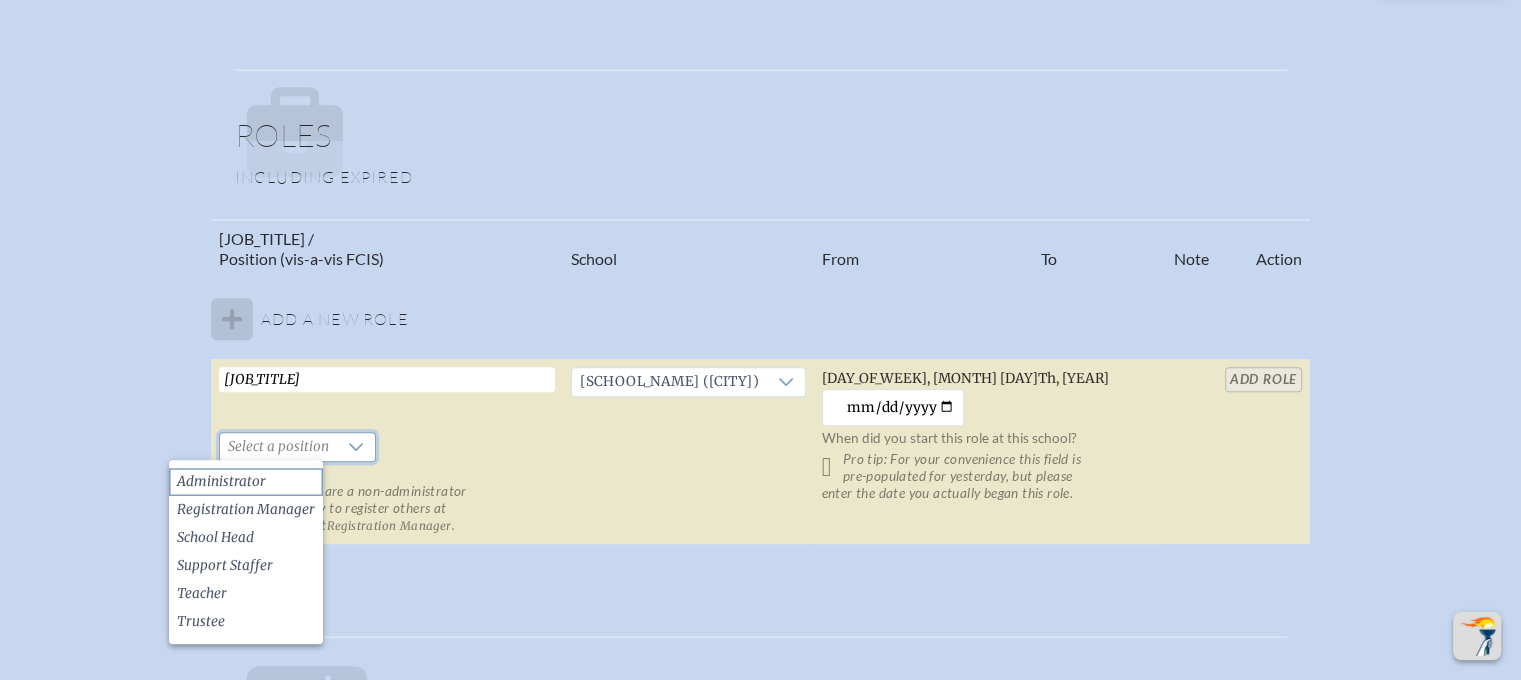 click on "Administrator" 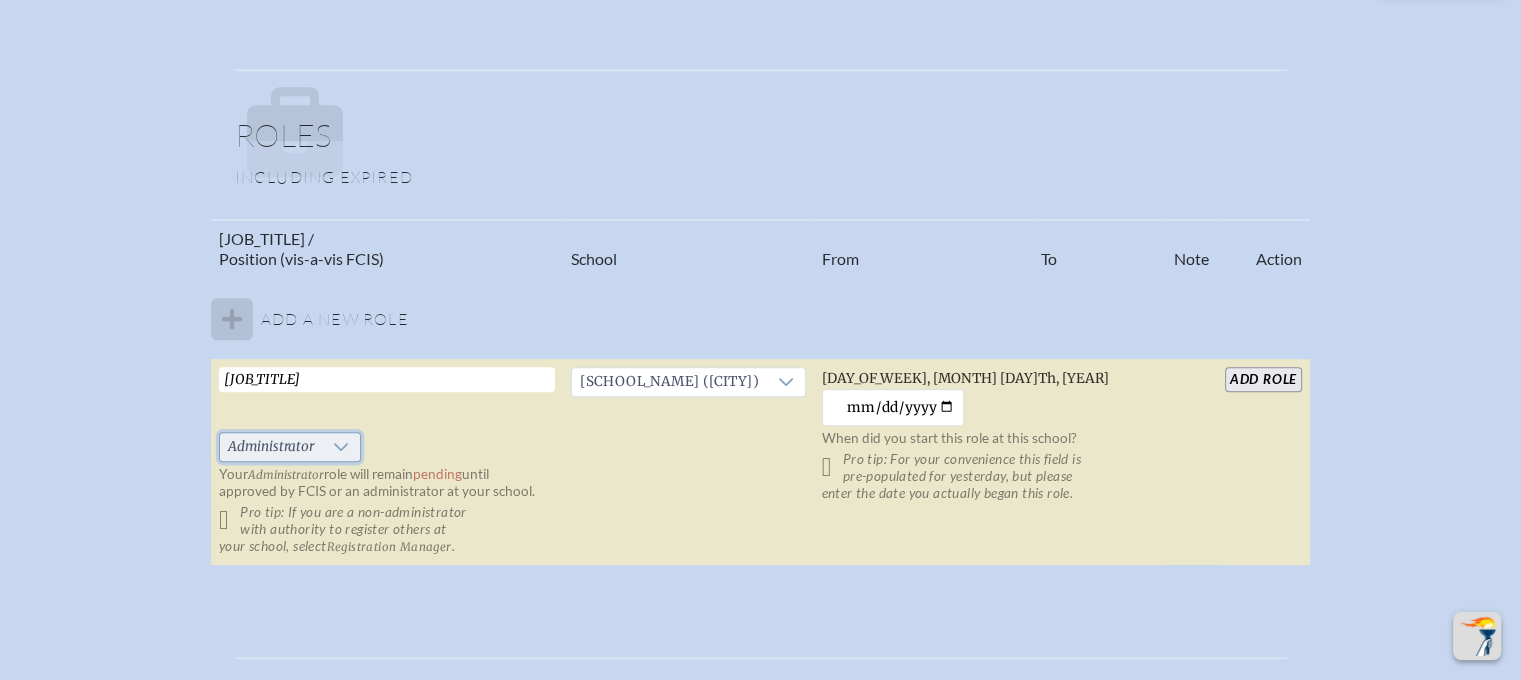 click 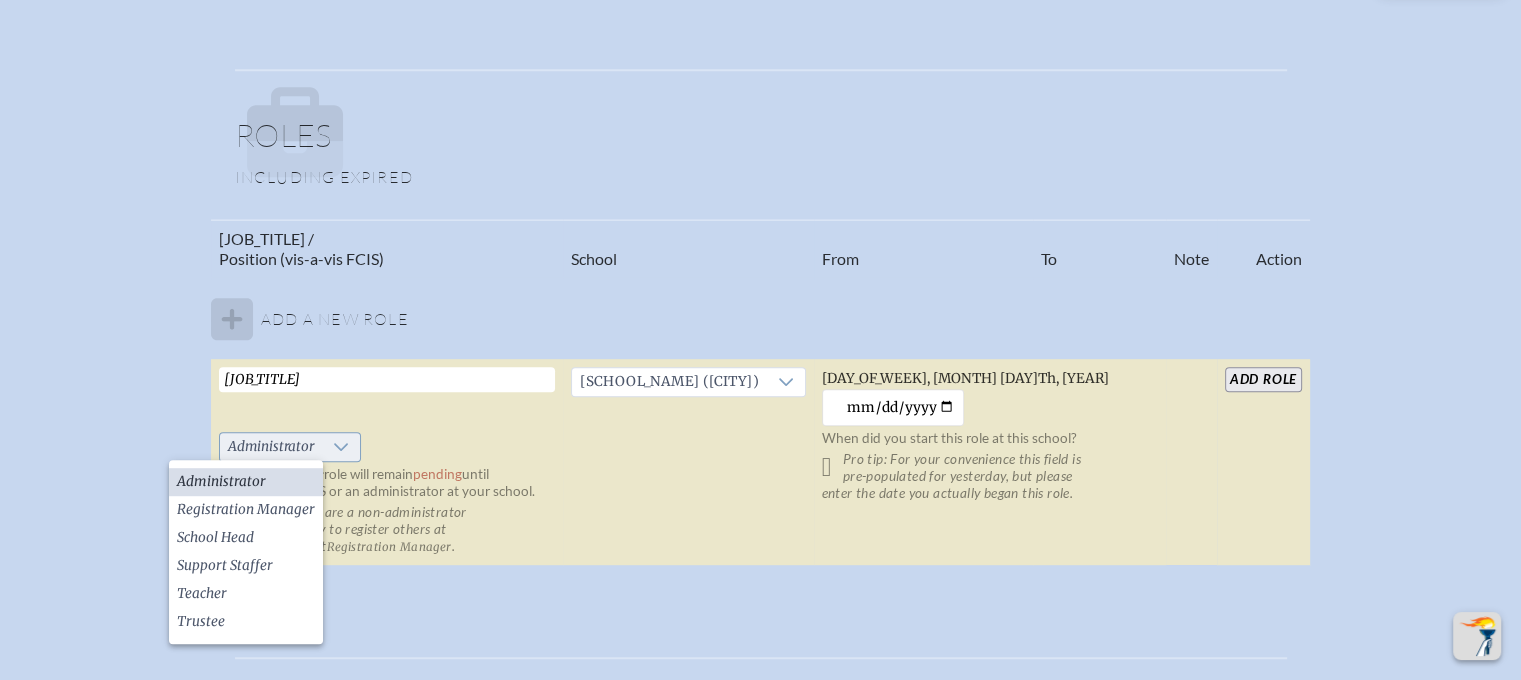 click 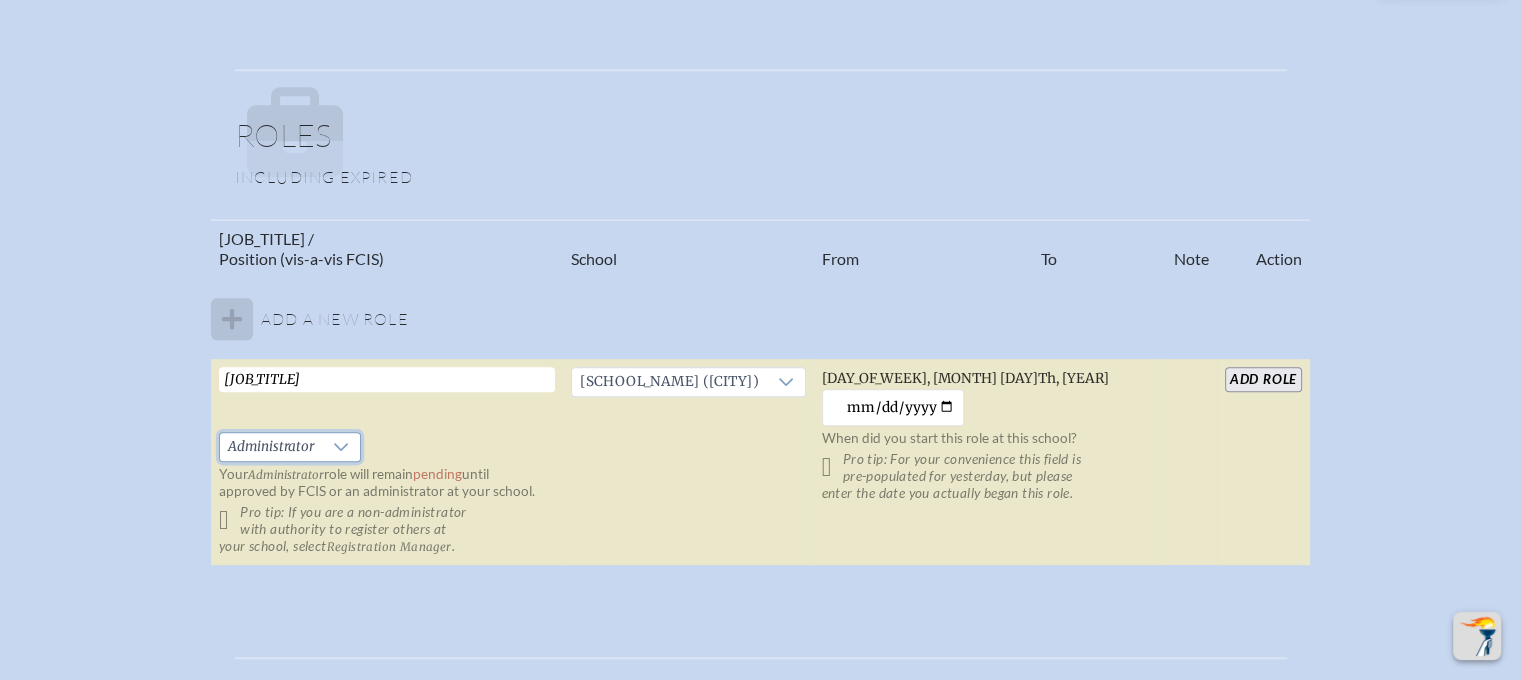 click on "[PRO_TIP] If you are a non-administrator with authority to register others at your school, select [ROLE_NAME]." at bounding box center (387, 529) 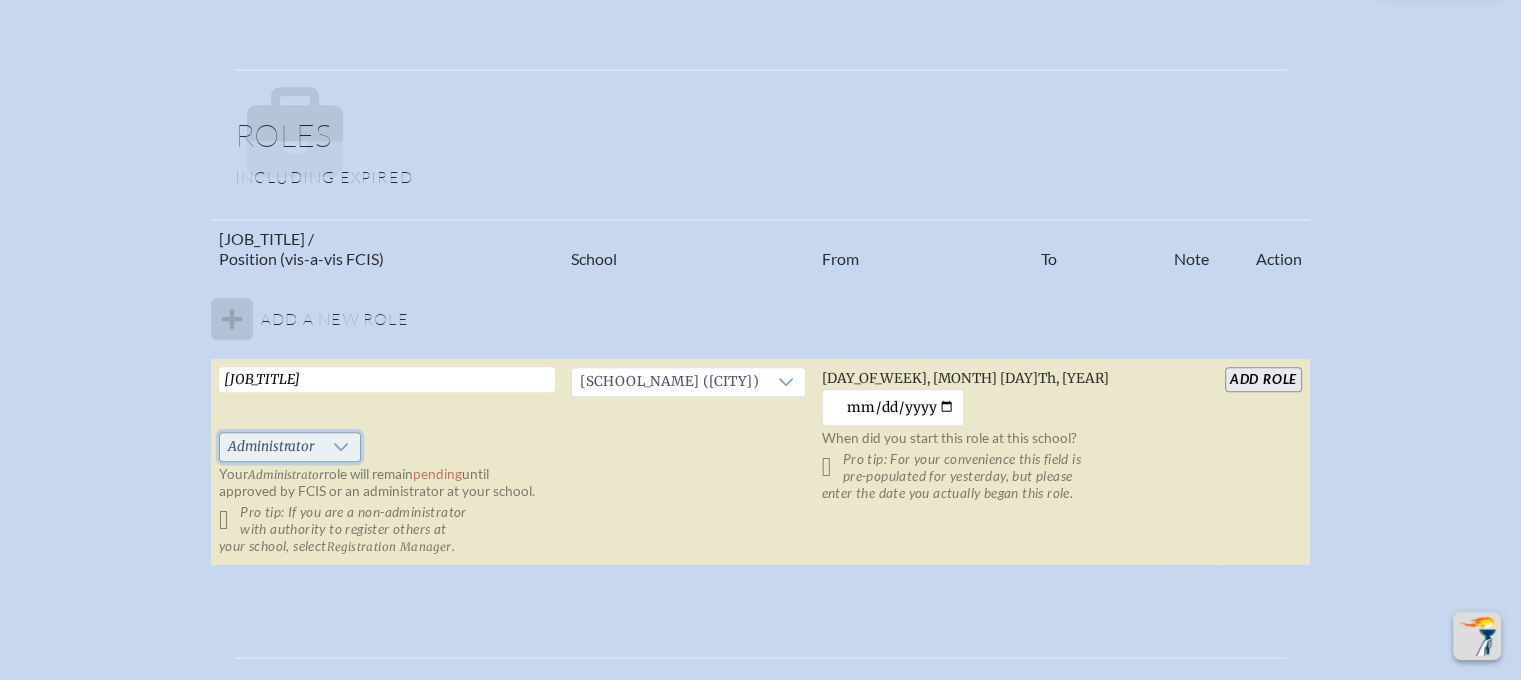 click on "Administrator" at bounding box center (271, 447) 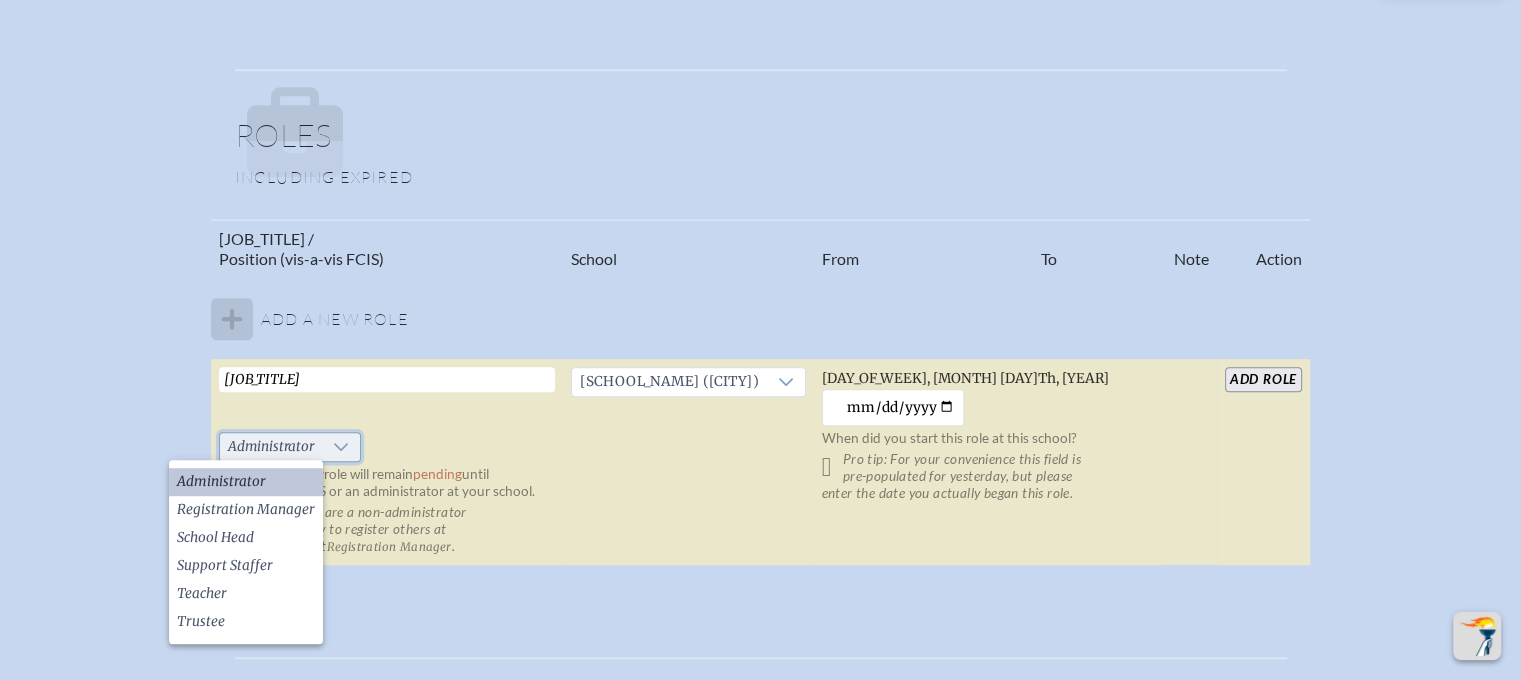 click on "Administrator" at bounding box center [271, 447] 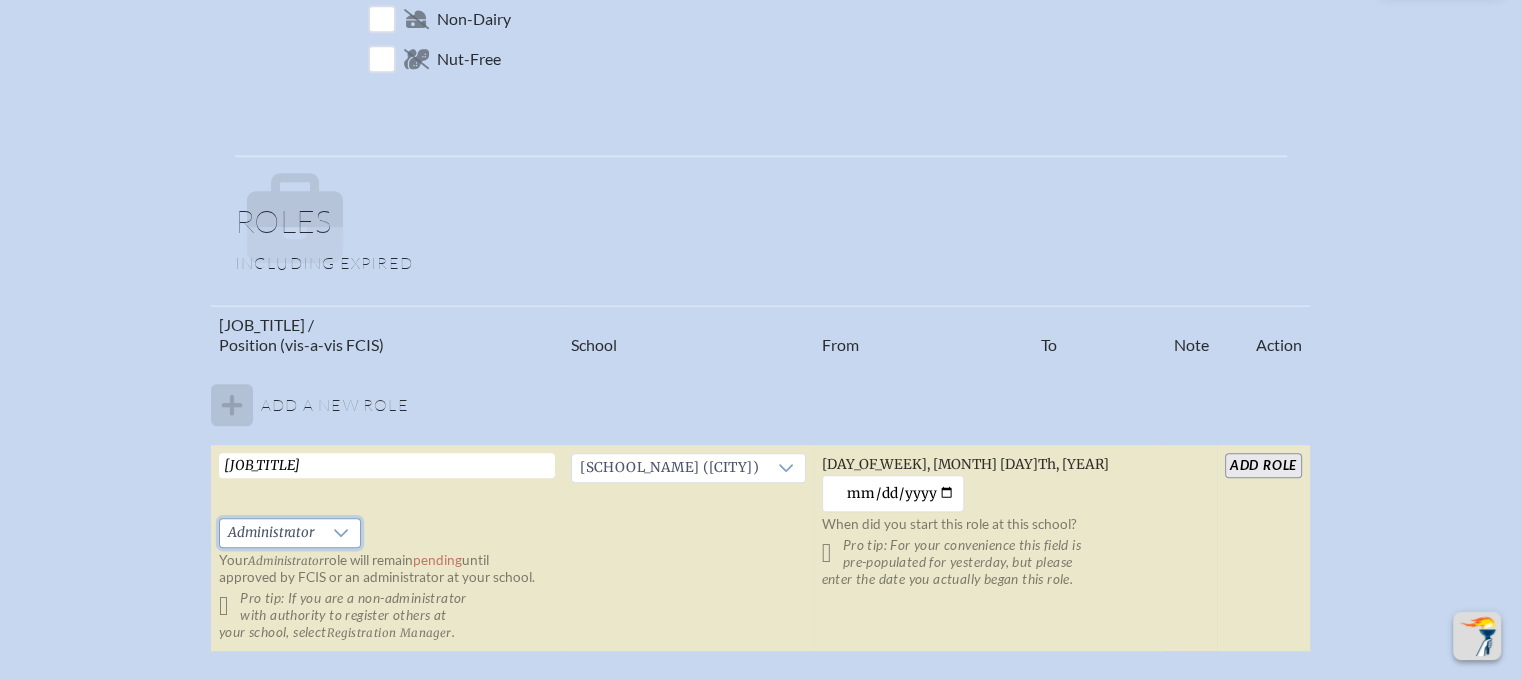 scroll, scrollTop: 1120, scrollLeft: 0, axis: vertical 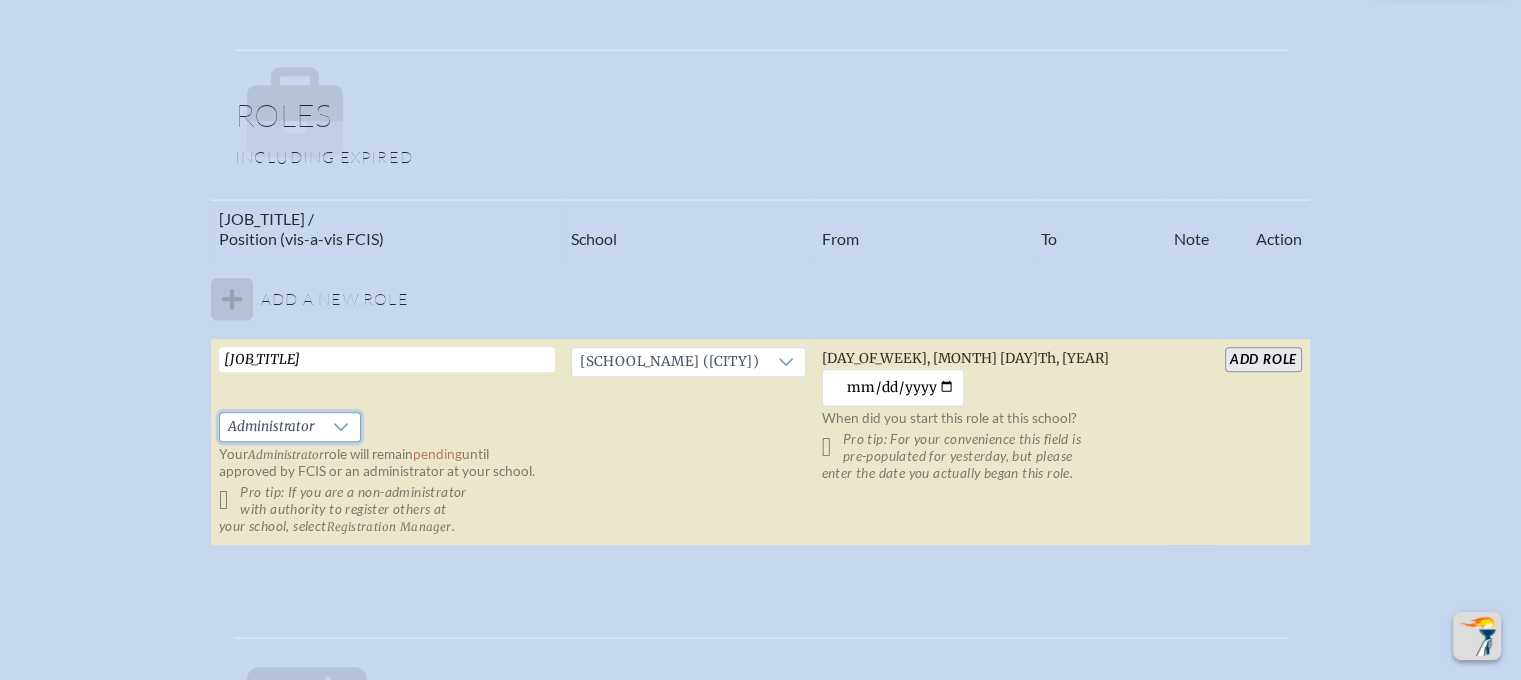 click on "add Role" at bounding box center [1263, 359] 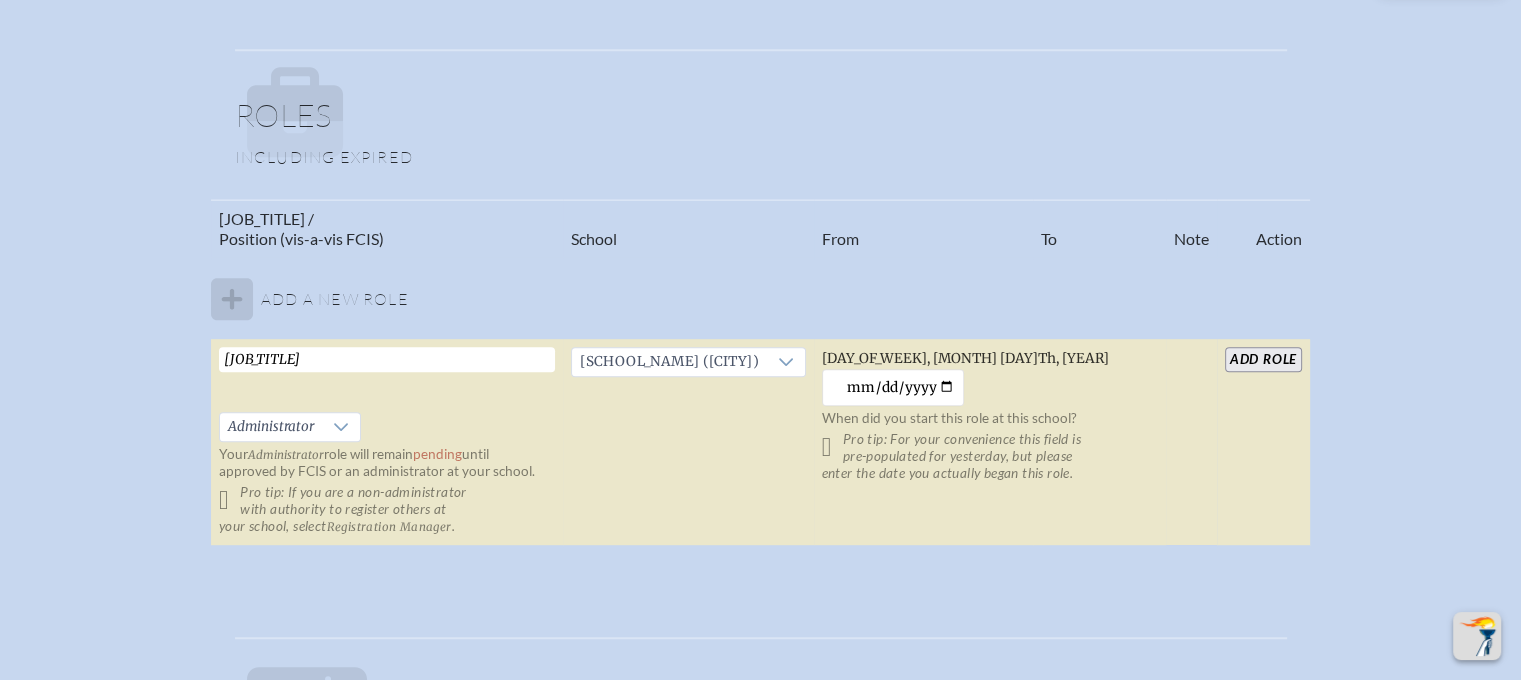 type 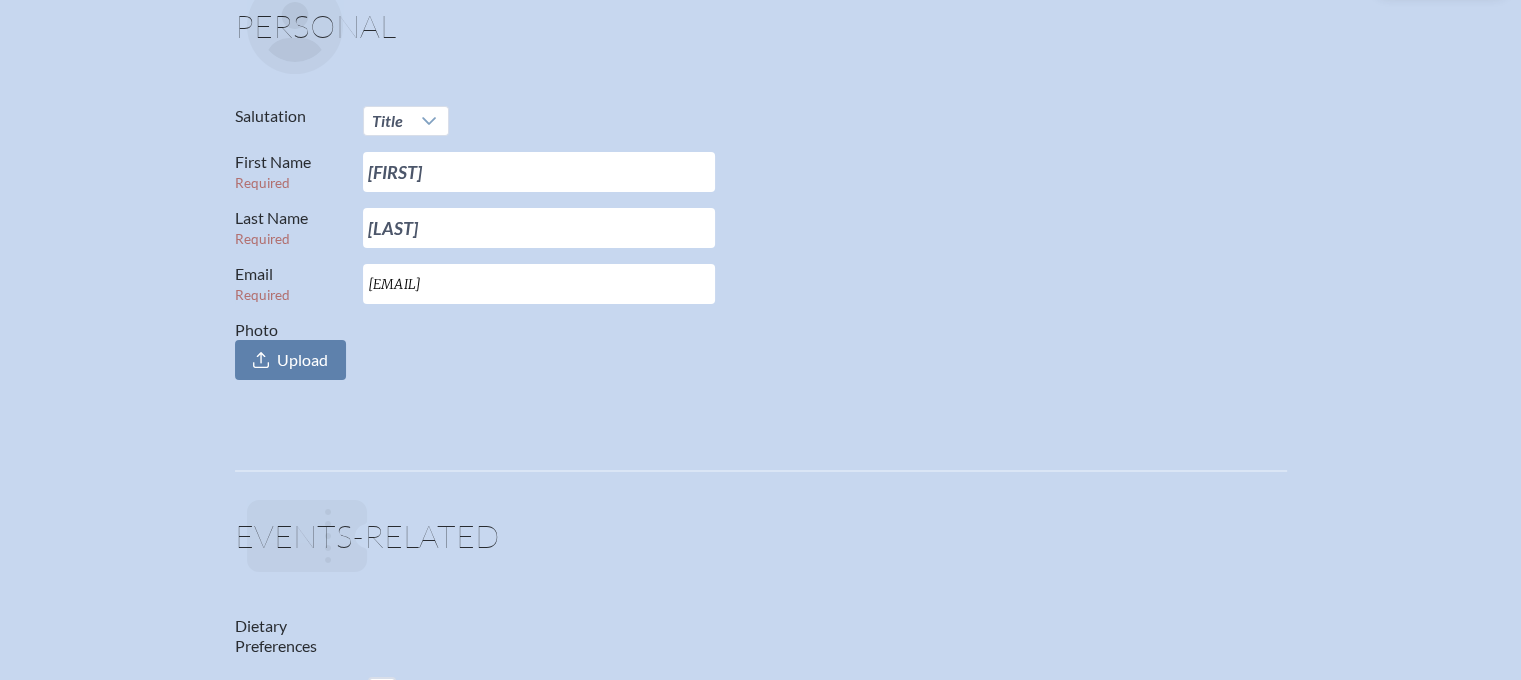 scroll, scrollTop: 0, scrollLeft: 0, axis: both 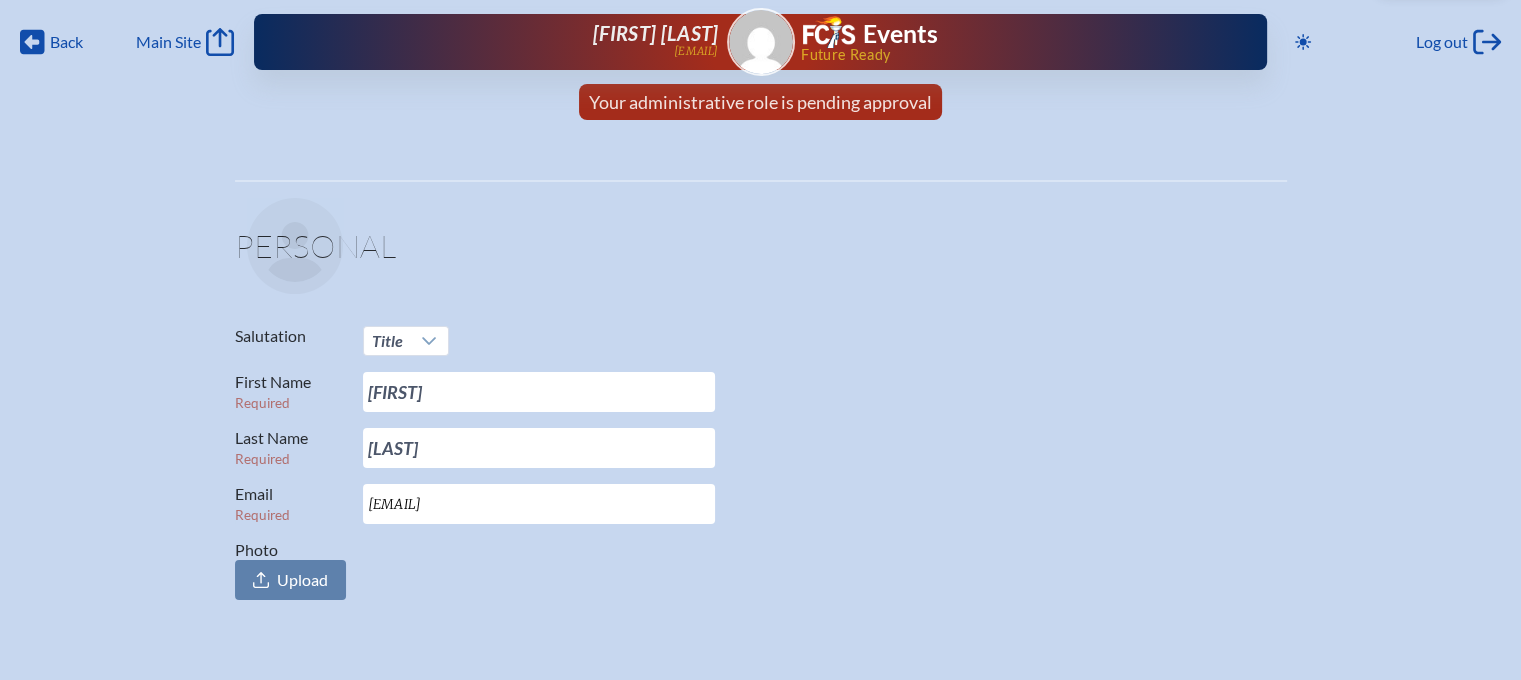 click on "Main Site  Main Site" at bounding box center (185, 42) 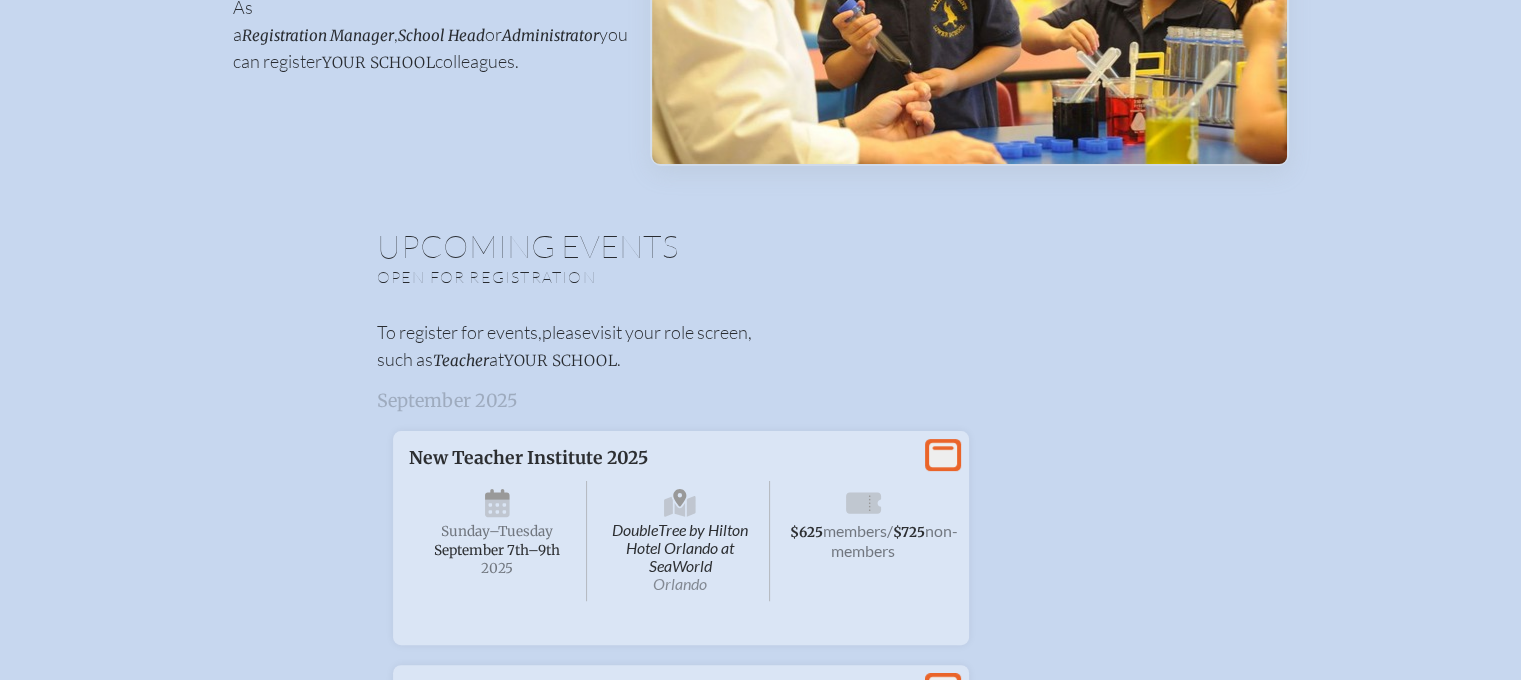scroll, scrollTop: 0, scrollLeft: 0, axis: both 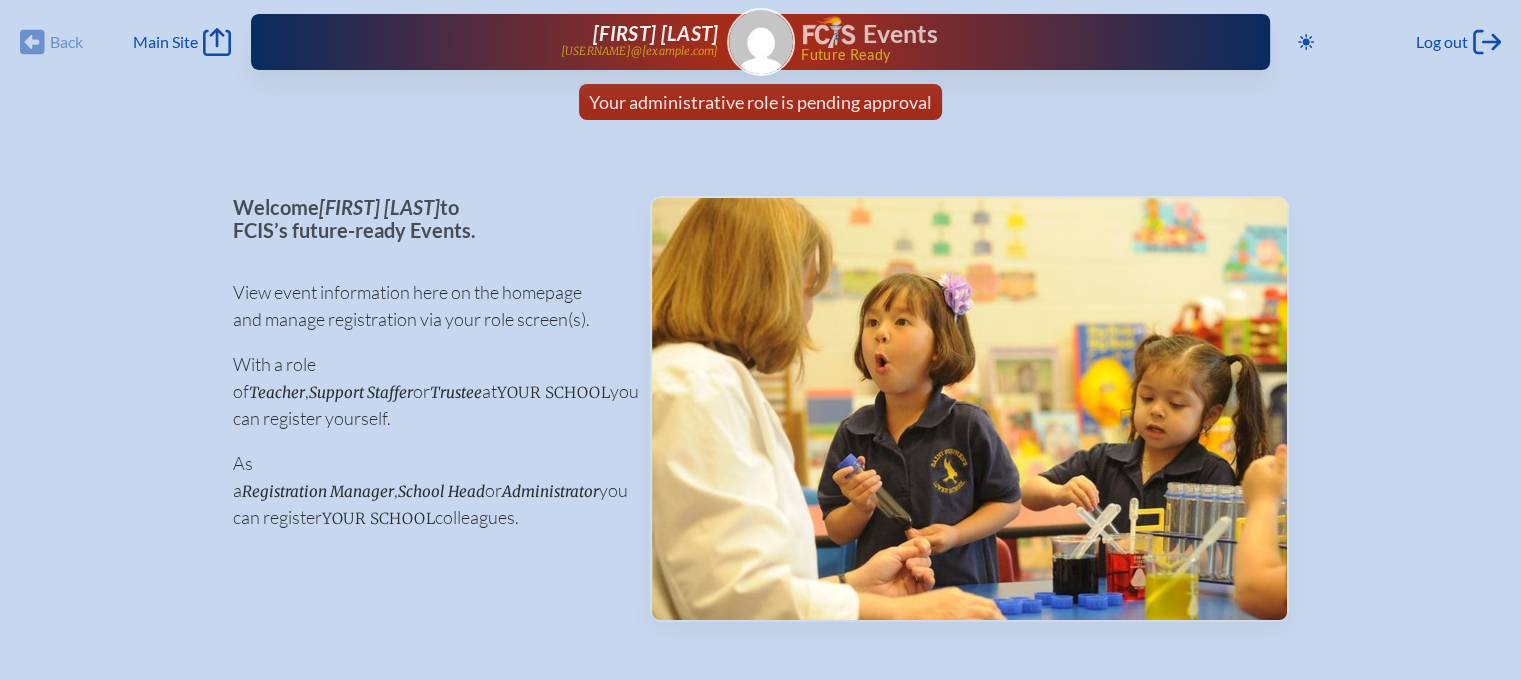 click on "Back  Back   Main Site  Main Site" at bounding box center [125, 42] 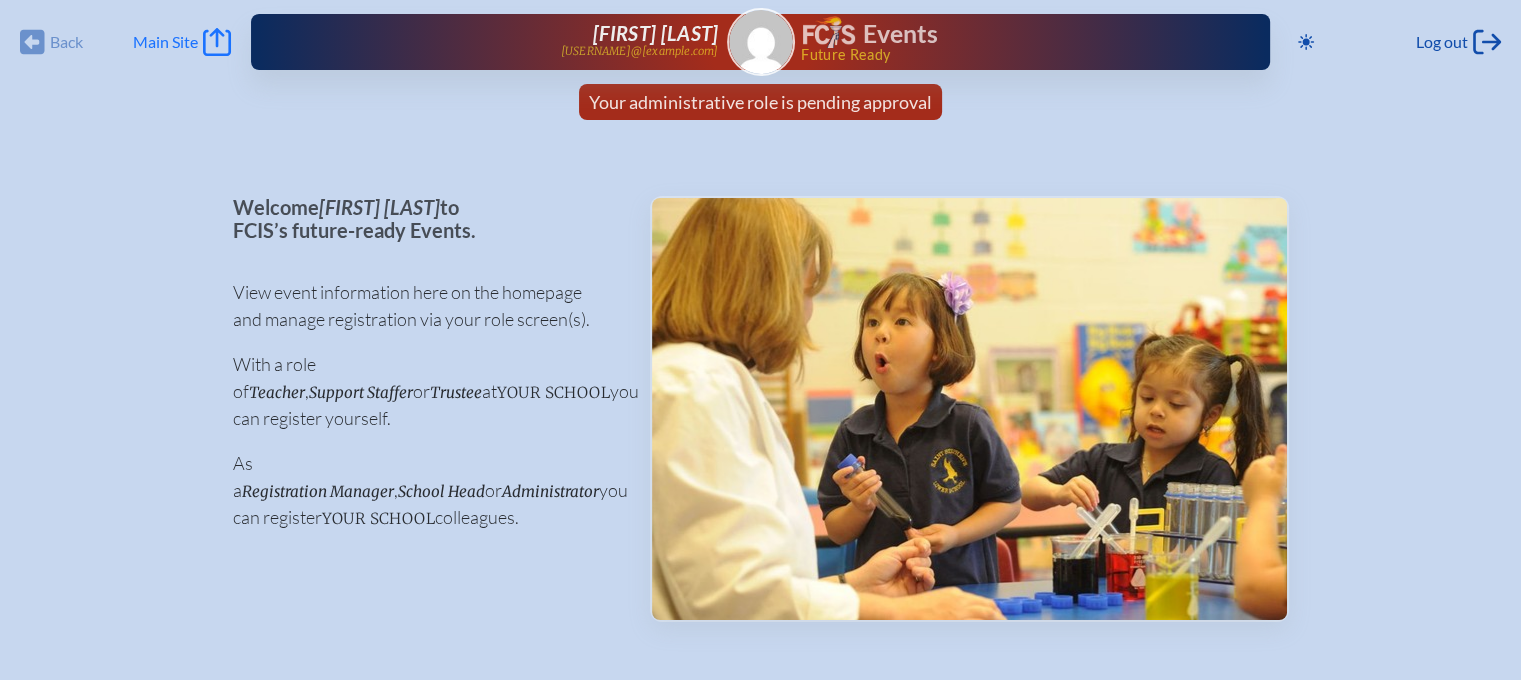 click on "Main Site" at bounding box center (165, 42) 